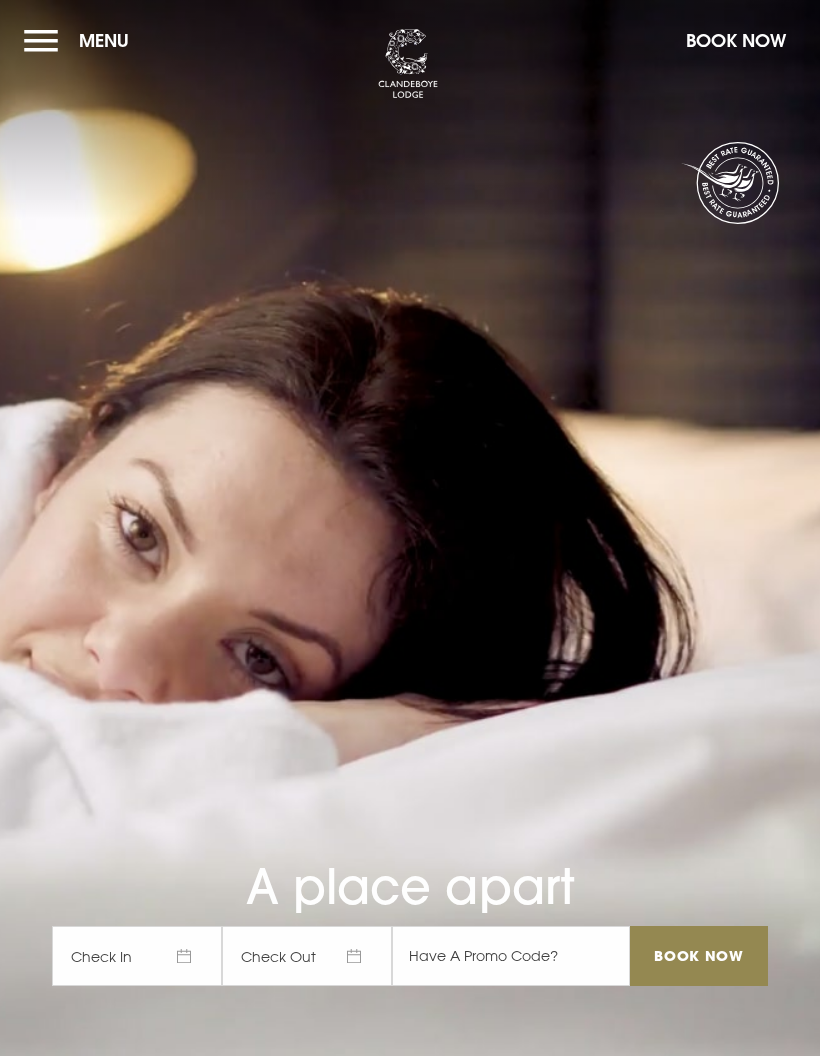 scroll, scrollTop: 0, scrollLeft: 0, axis: both 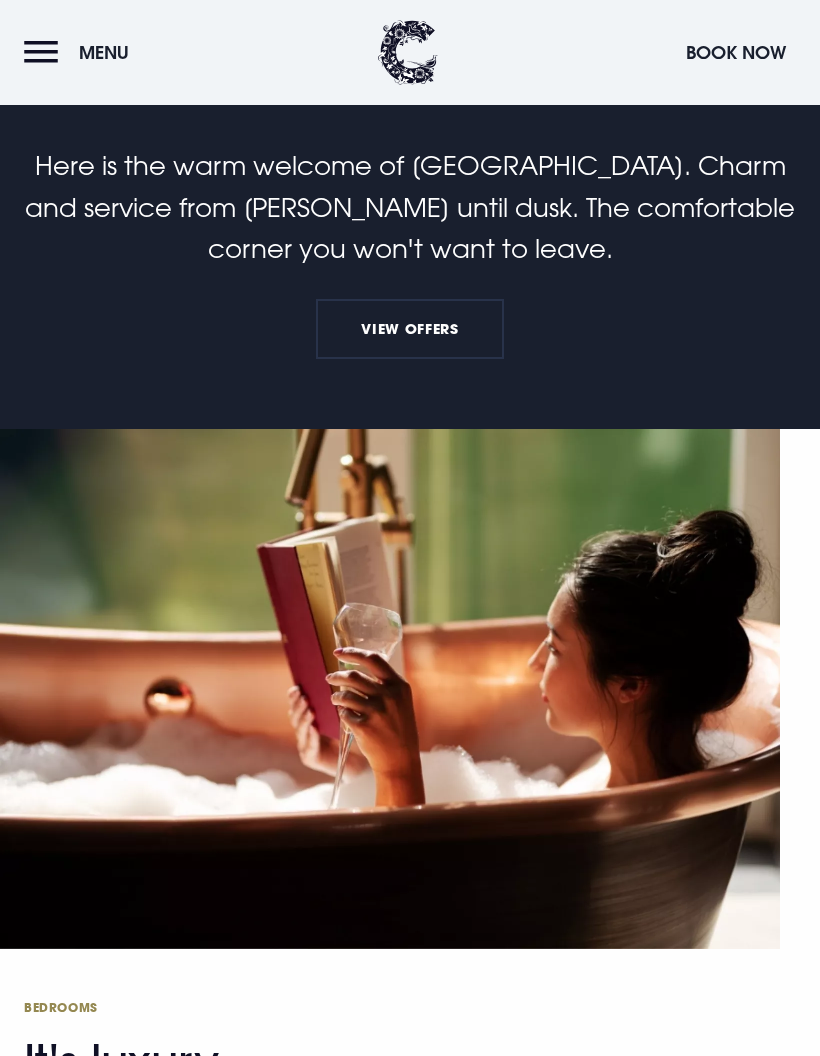 click on "Menu" at bounding box center (81, 52) 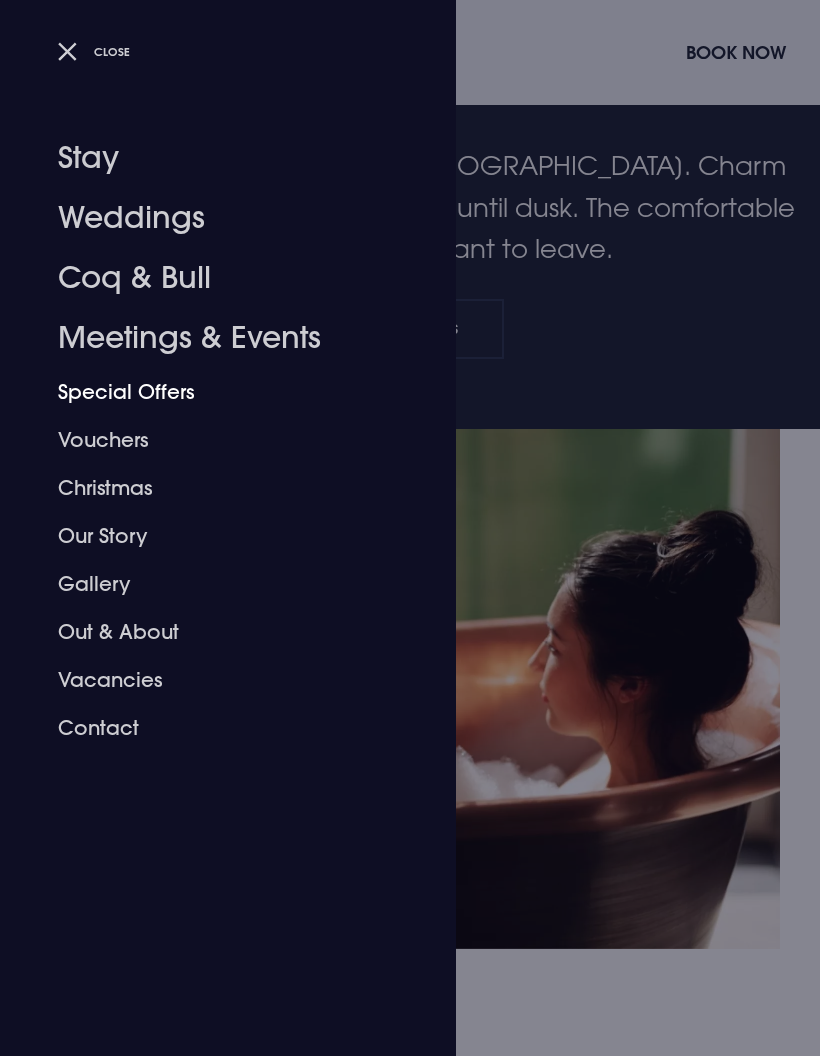 click on "Special Offers" at bounding box center (216, 392) 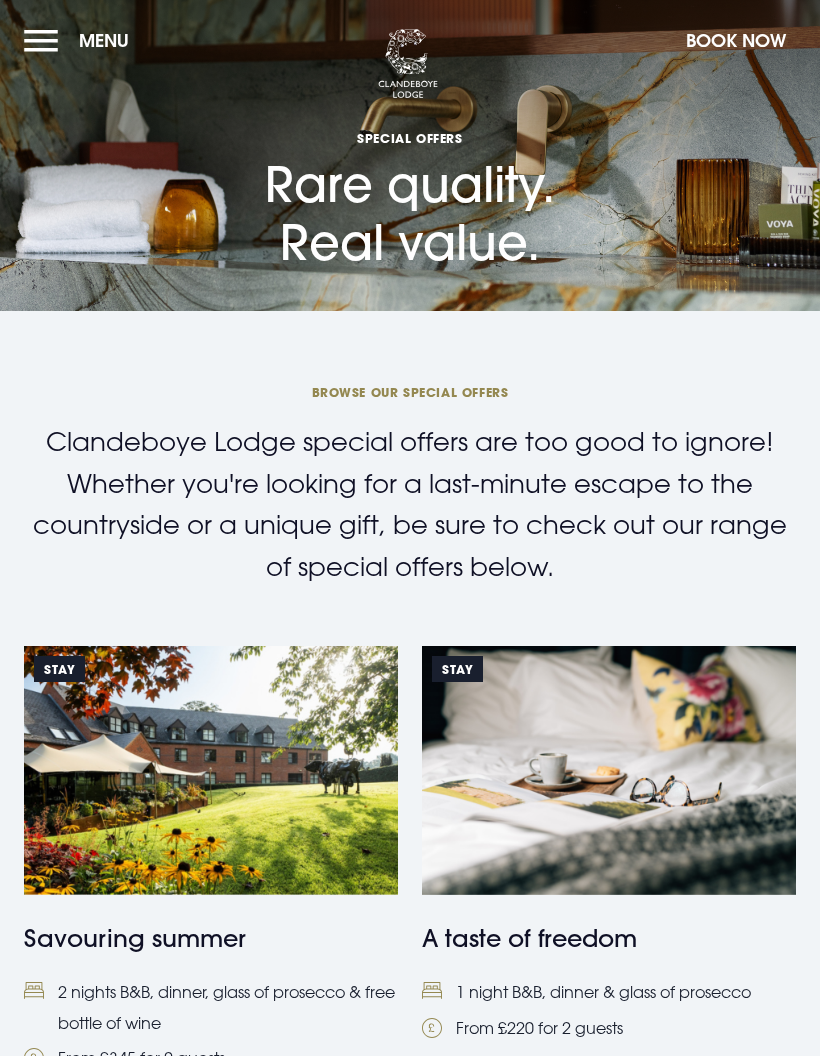 scroll, scrollTop: 0, scrollLeft: 0, axis: both 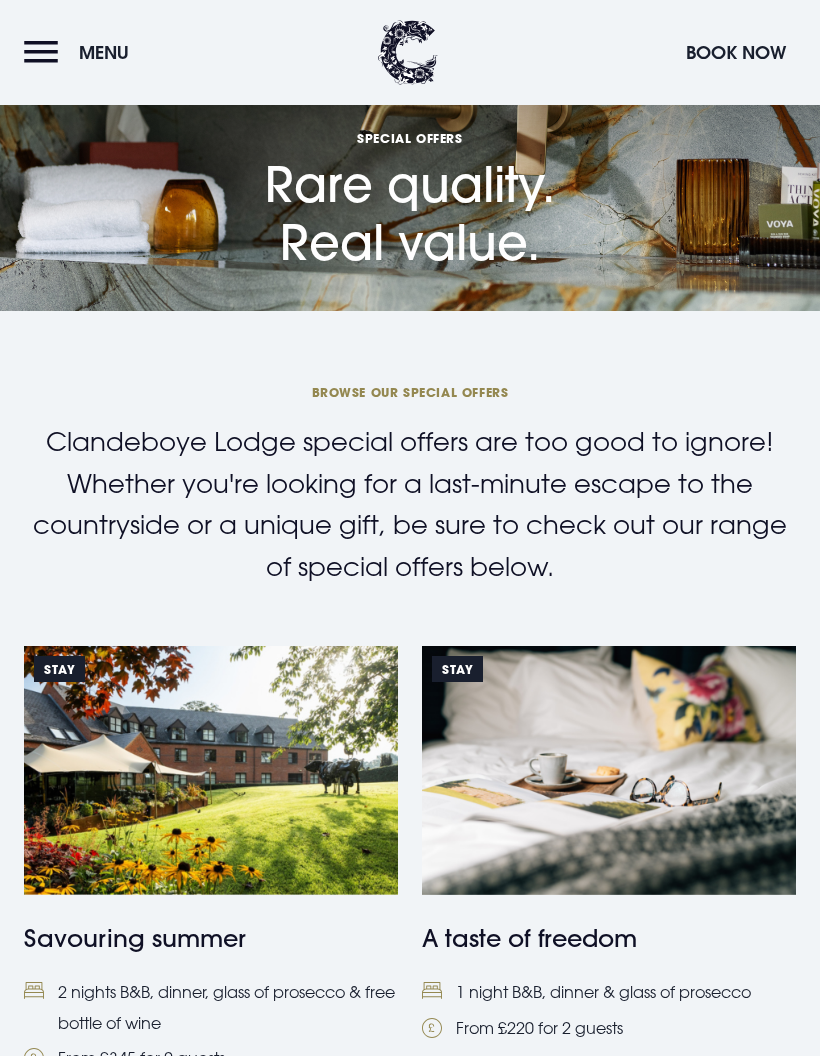 click at bounding box center [609, 770] 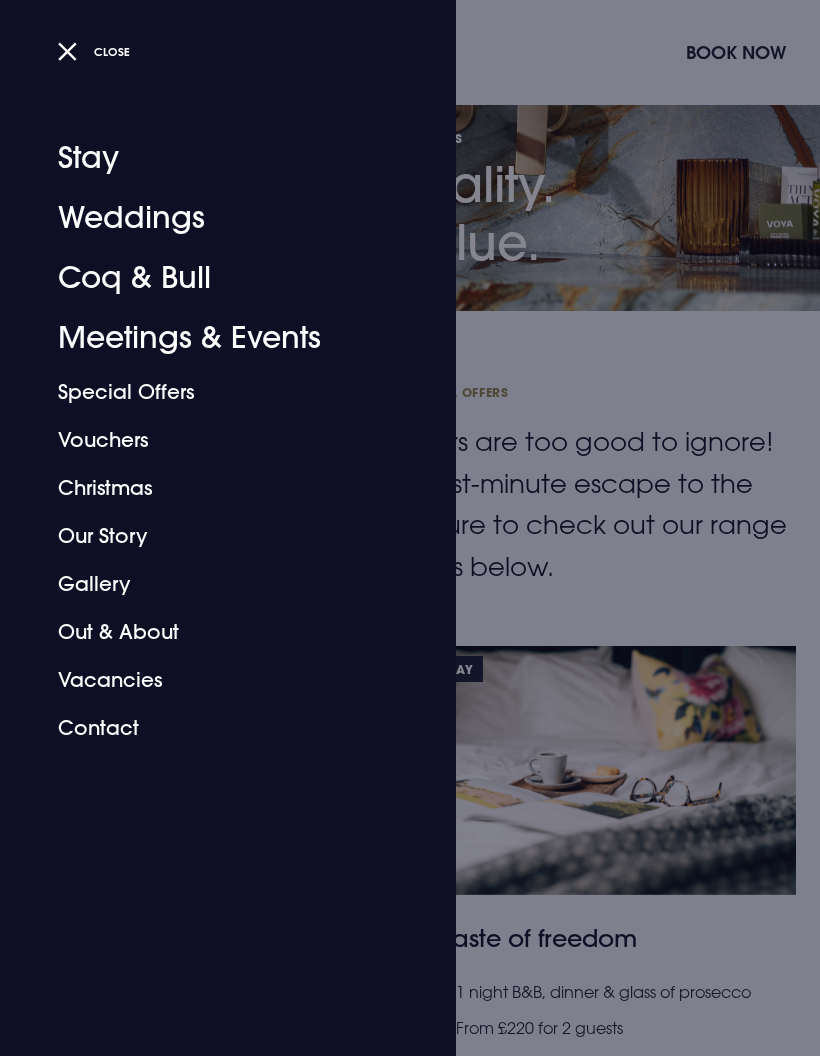 click on "Stay" at bounding box center (216, 158) 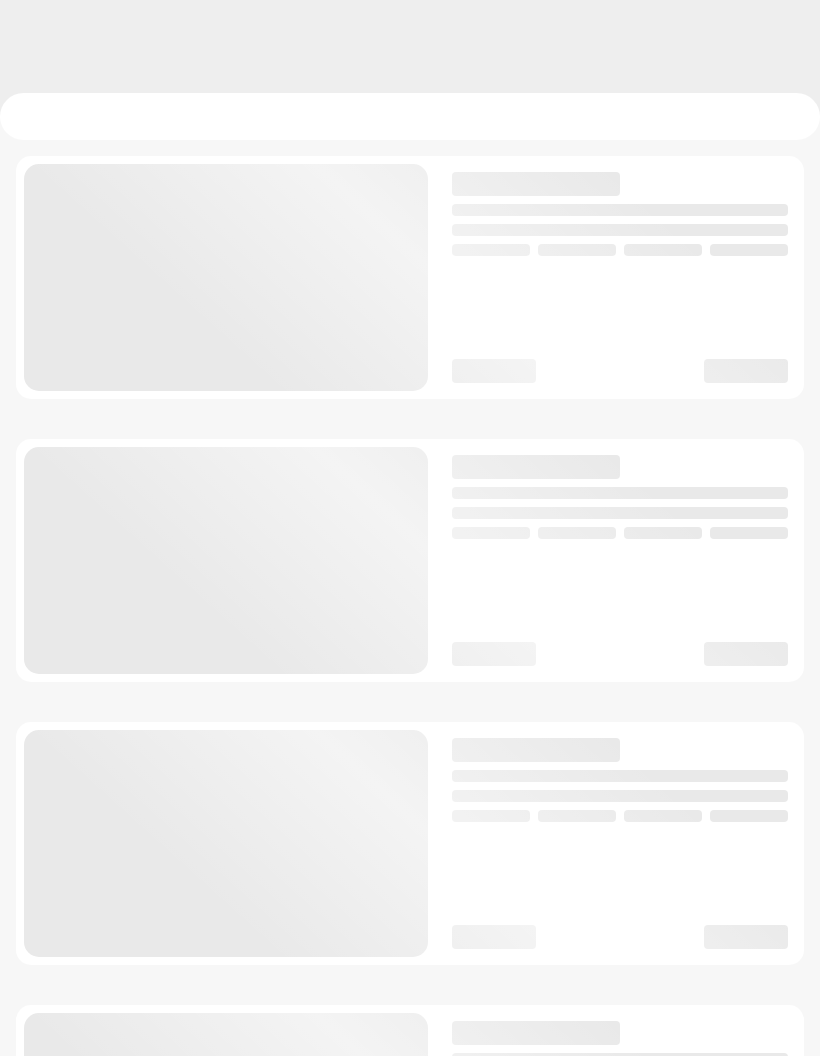 scroll, scrollTop: 0, scrollLeft: 0, axis: both 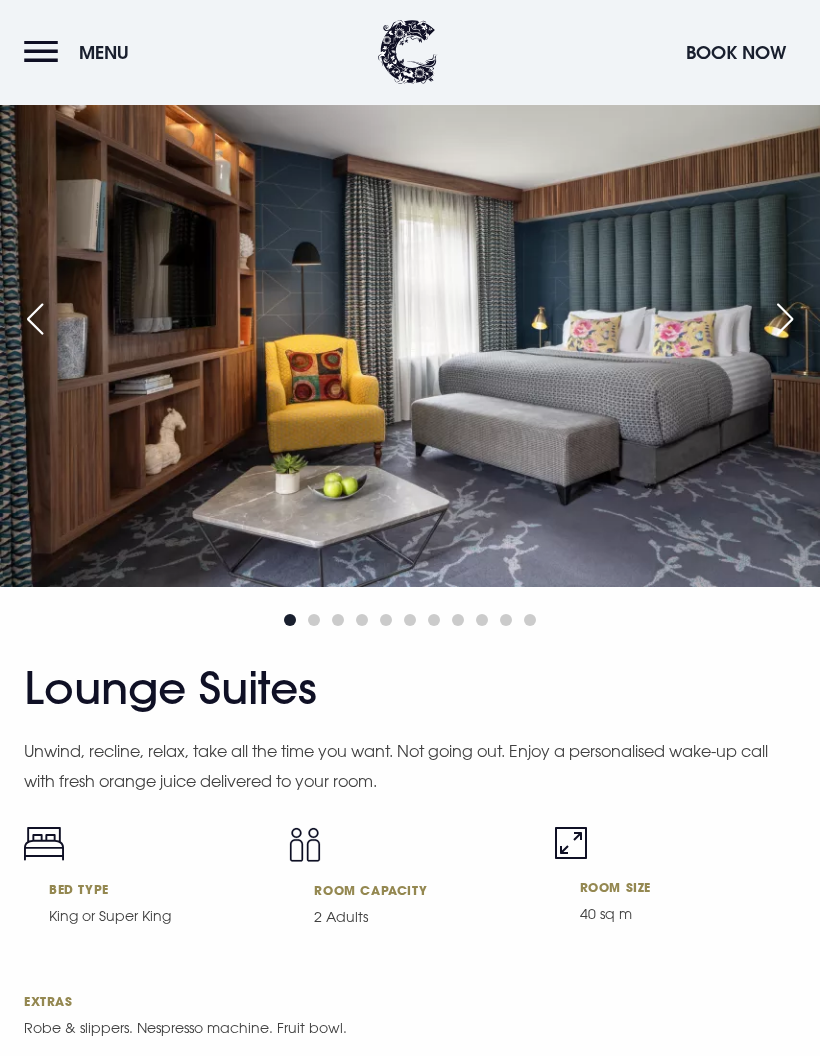 click at bounding box center (785, 320) 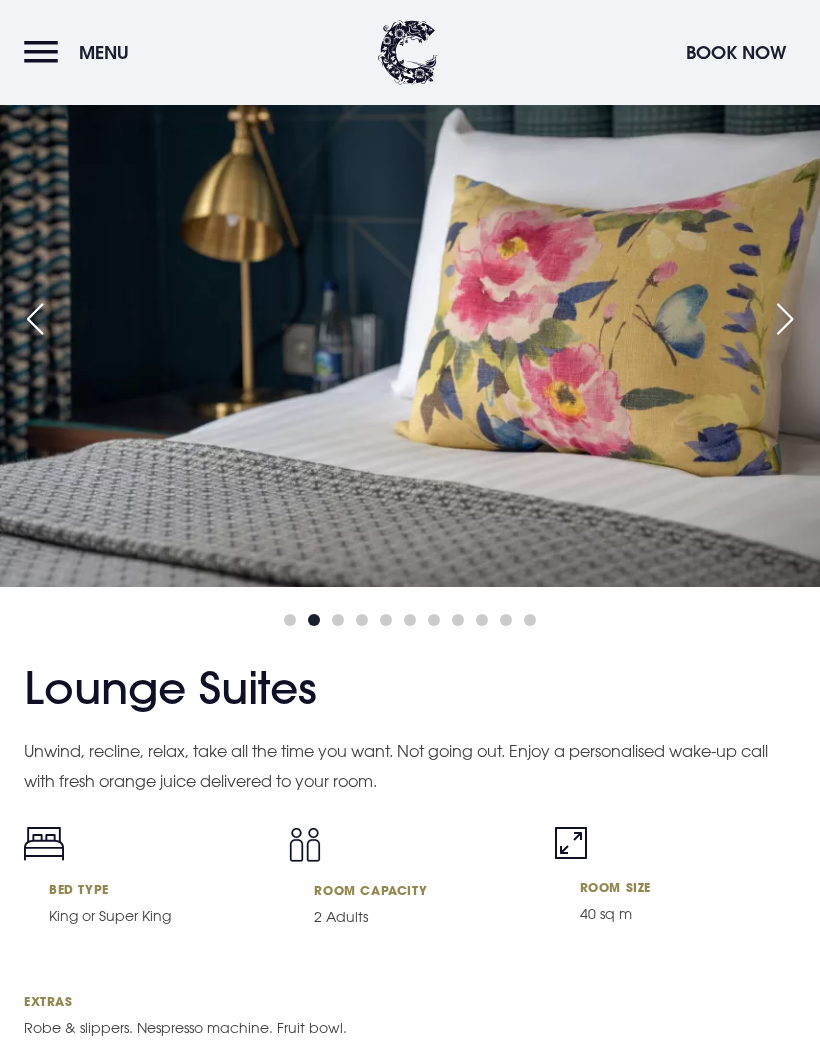 click at bounding box center [785, 319] 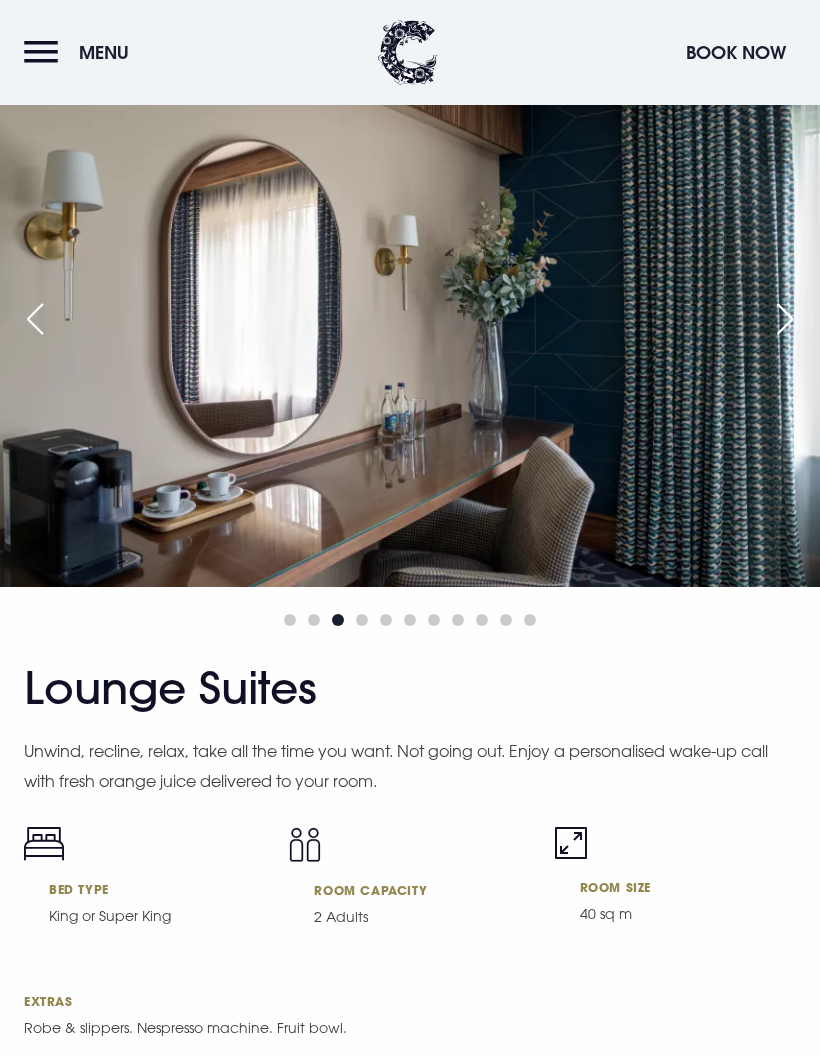 click at bounding box center (785, 319) 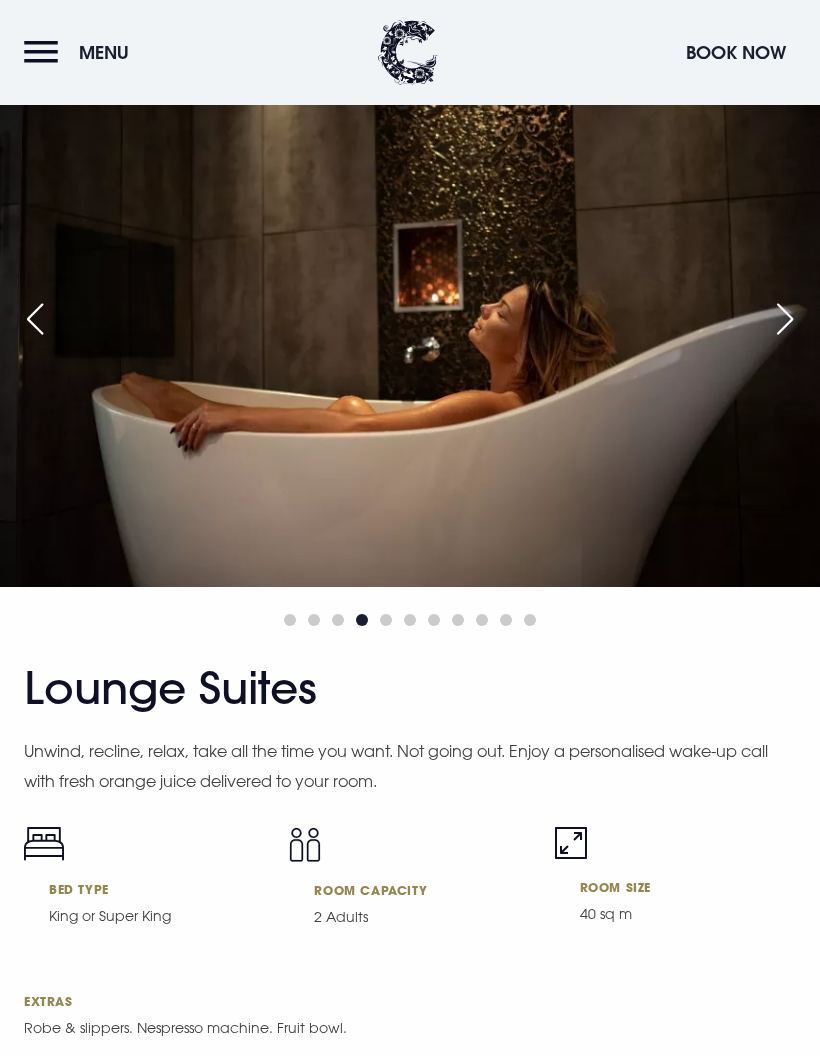 click at bounding box center (785, 319) 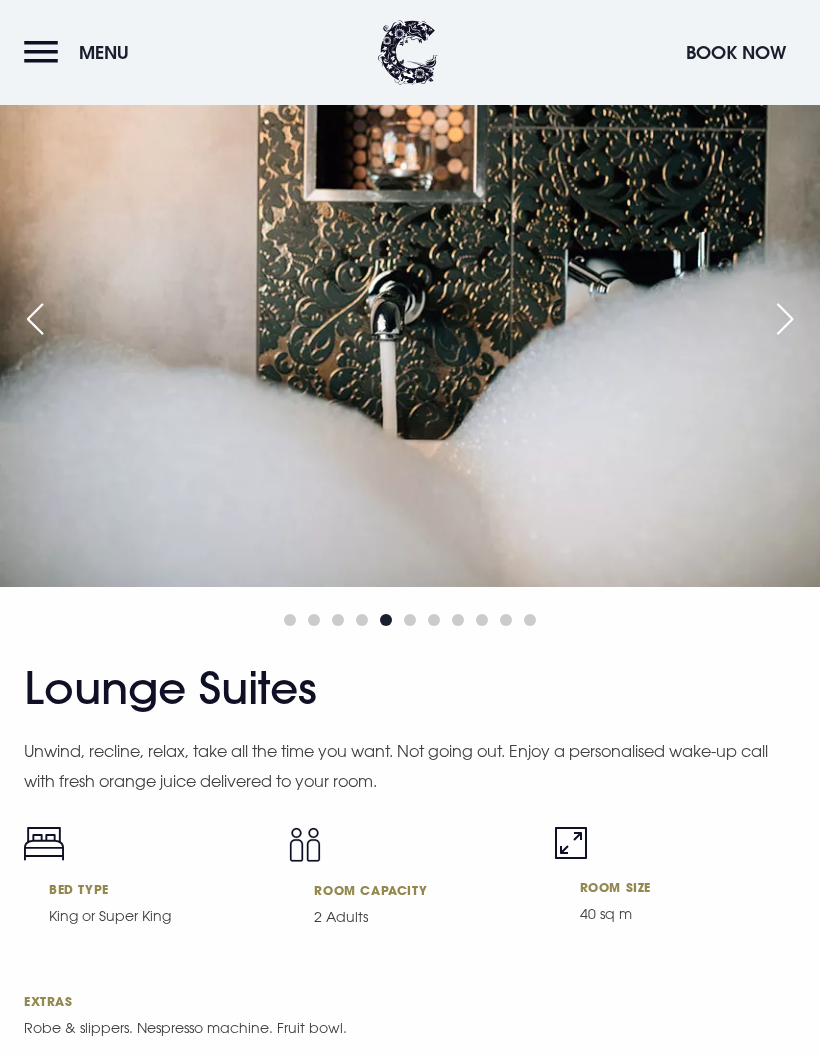 click at bounding box center [785, 319] 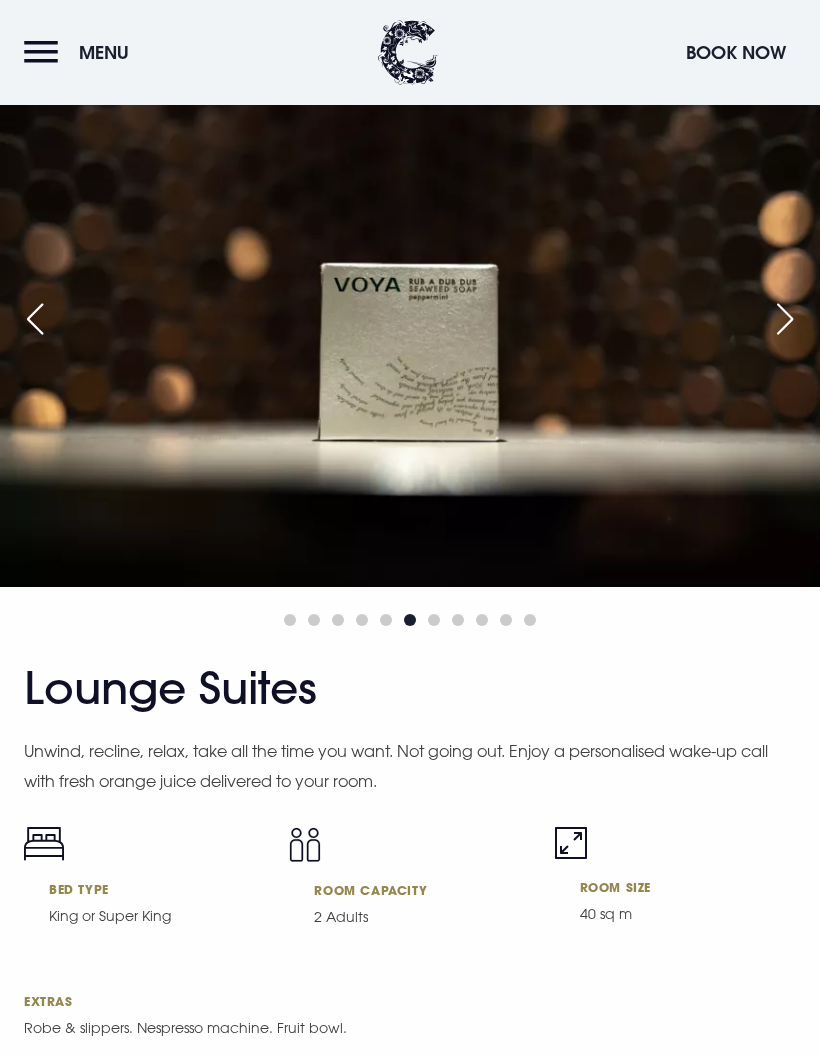 click at bounding box center [785, 319] 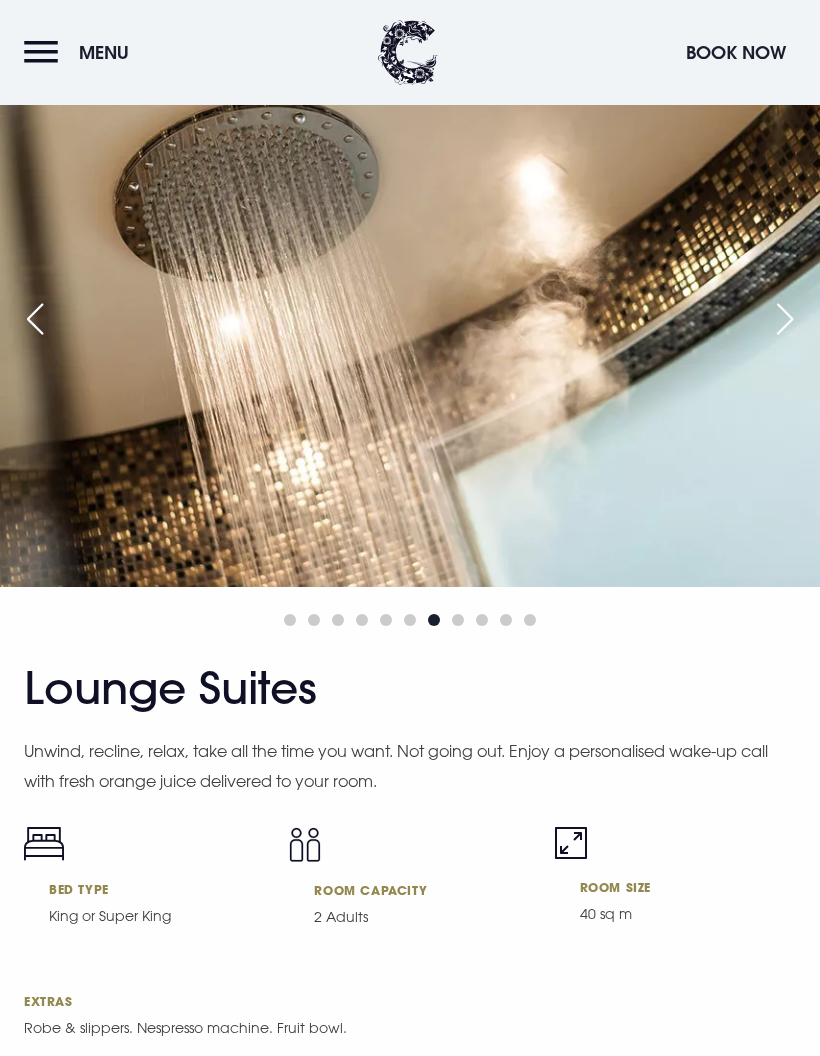 click at bounding box center [785, 319] 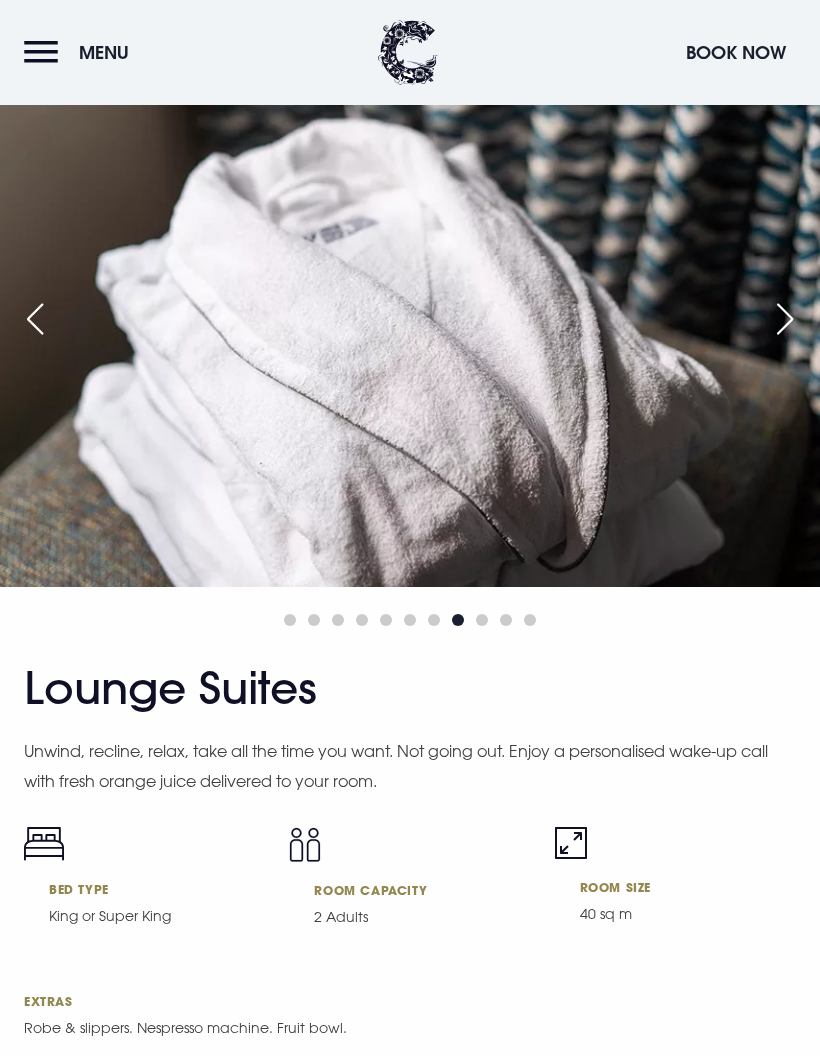 click at bounding box center (785, 319) 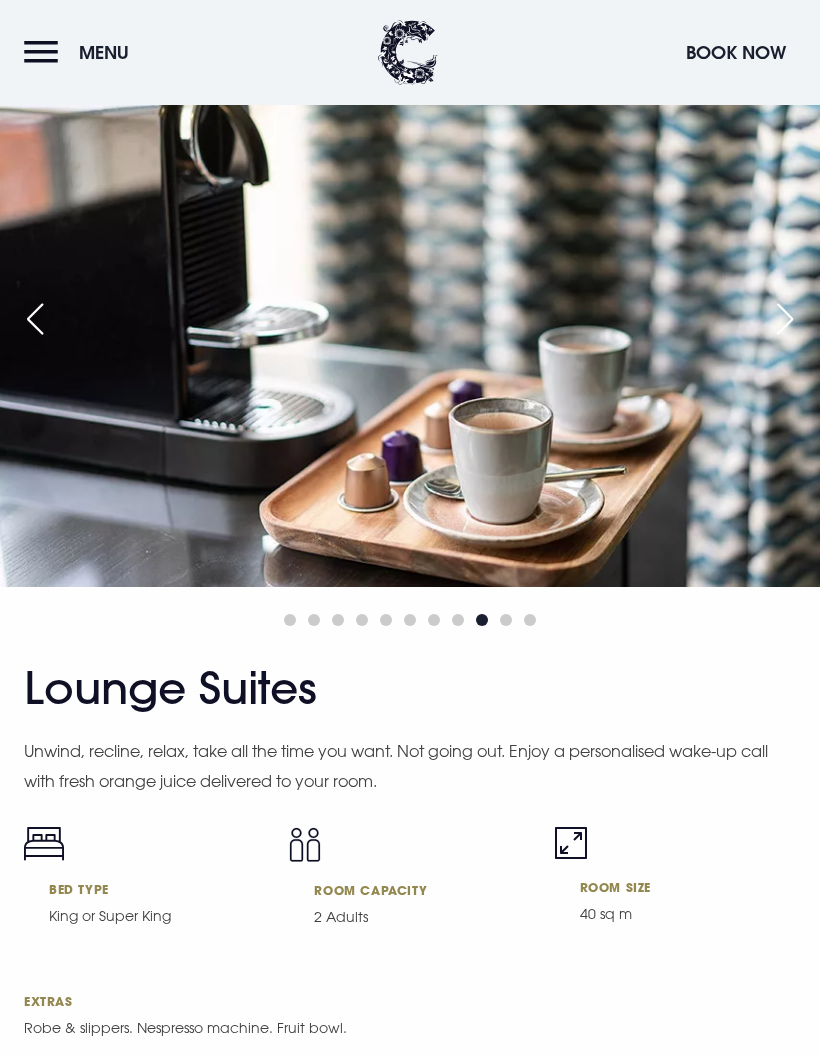 click at bounding box center (785, 319) 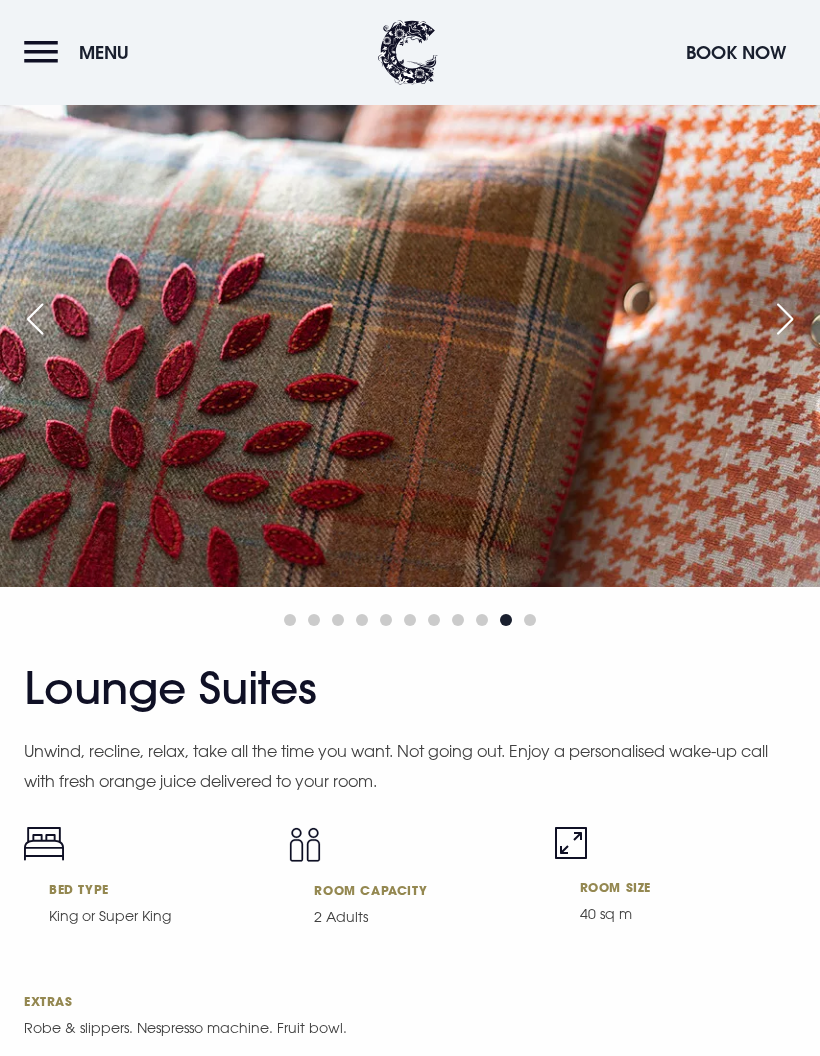 click at bounding box center [785, 319] 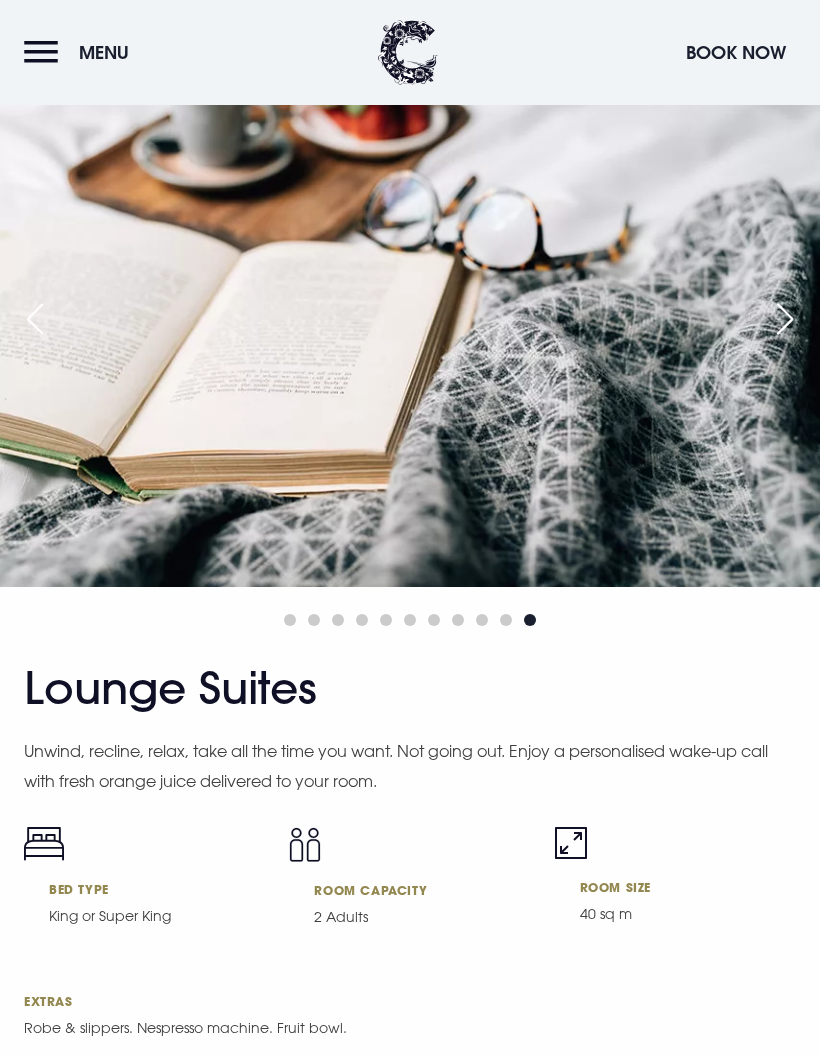 click at bounding box center (785, 319) 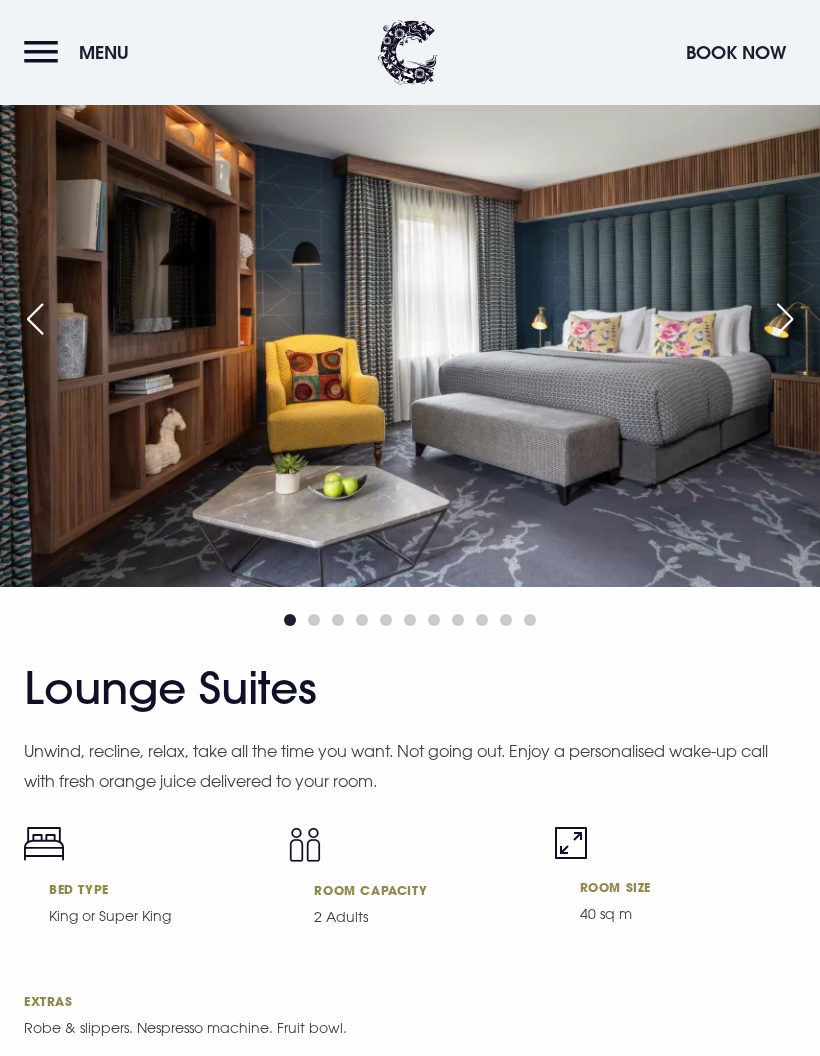 click on "Menu" at bounding box center (81, 52) 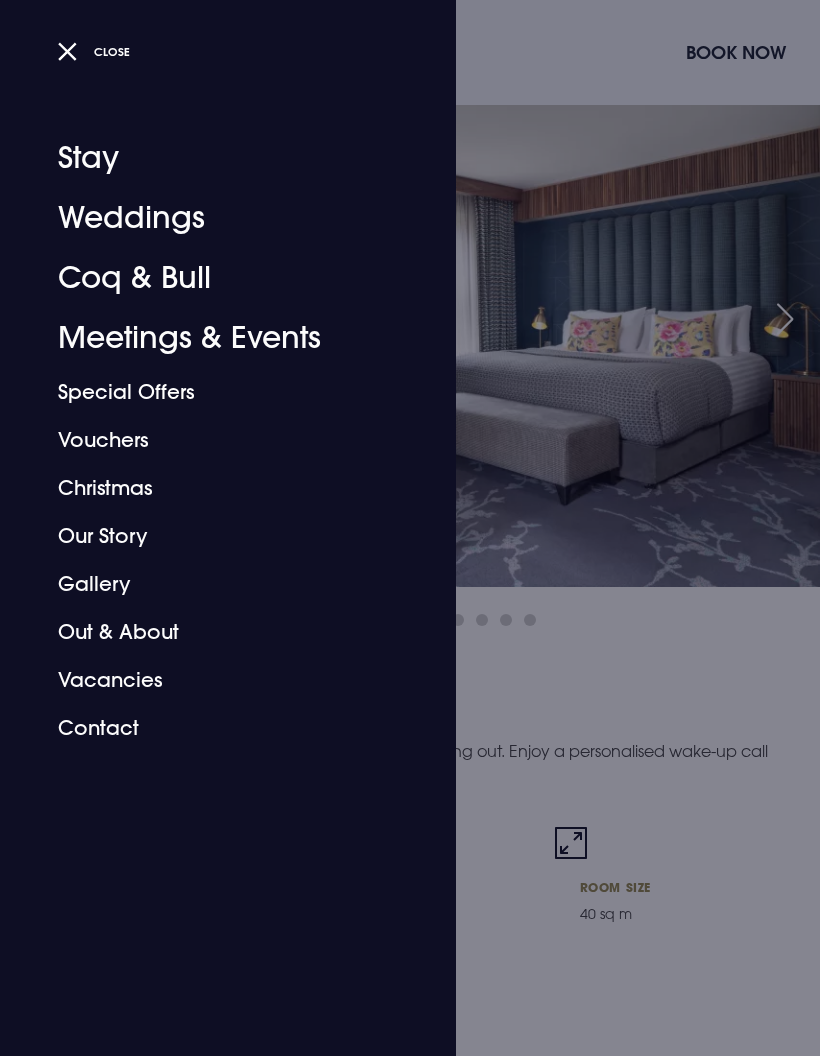 click on "Special Offers" at bounding box center [216, 392] 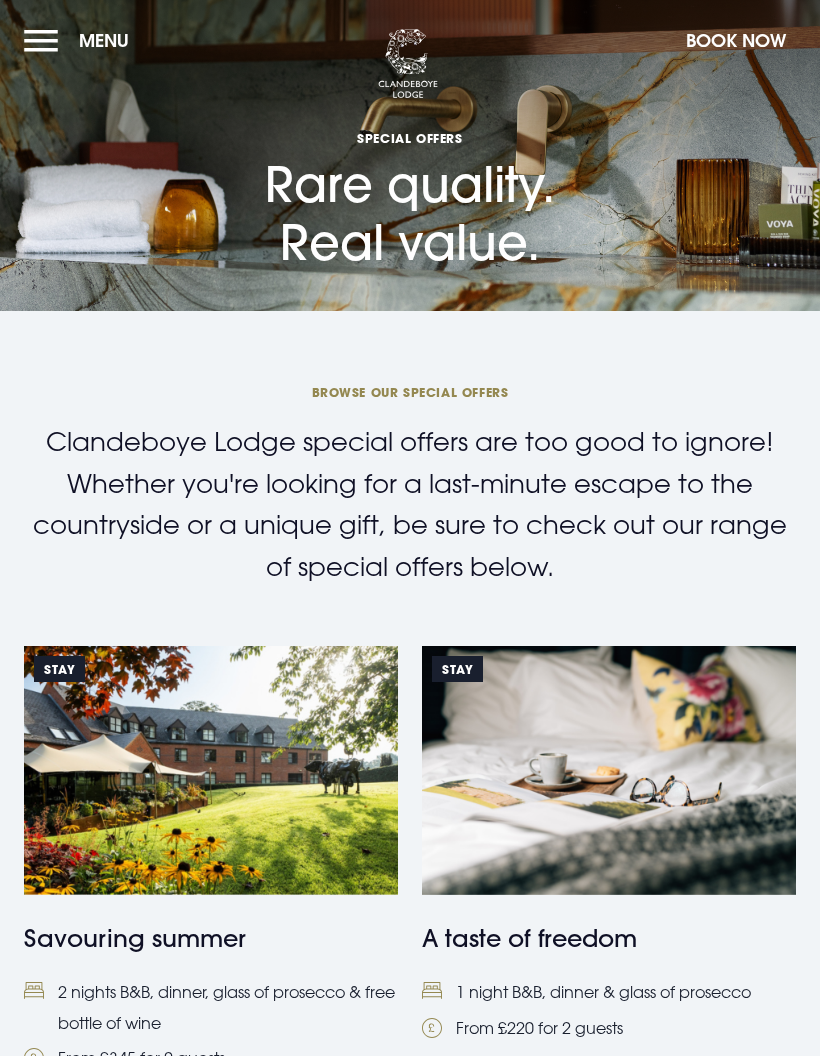 scroll, scrollTop: 0, scrollLeft: 0, axis: both 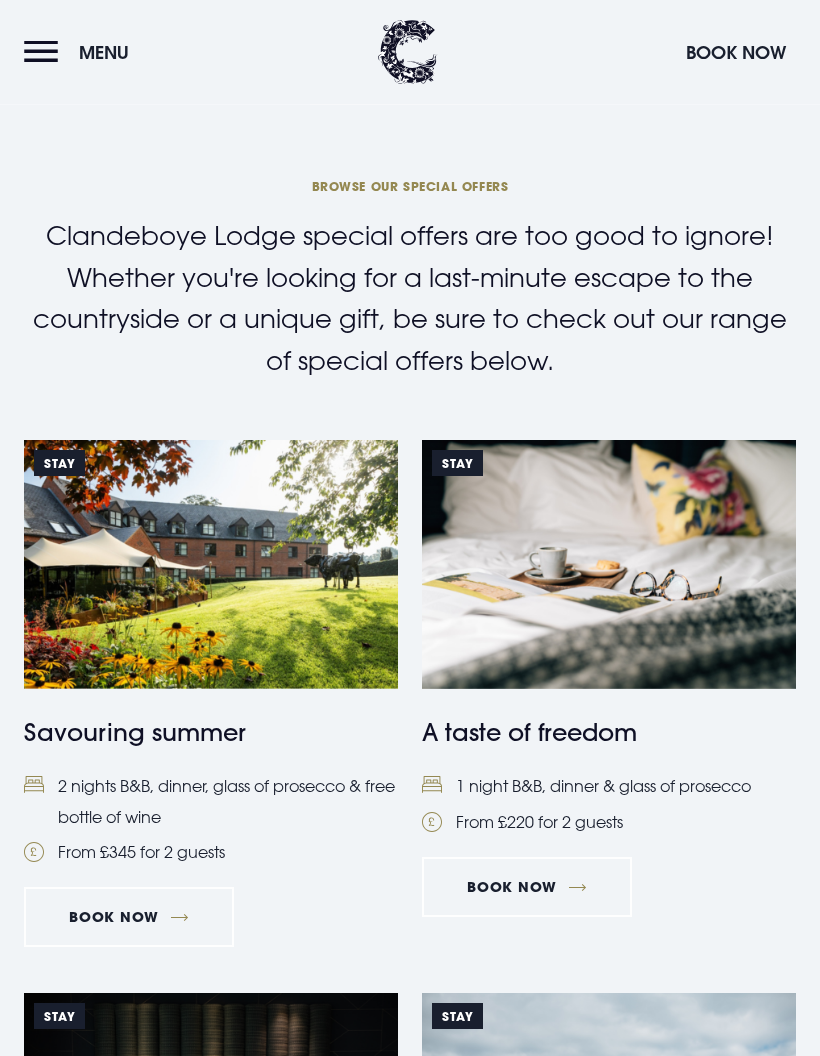 click at bounding box center (609, 565) 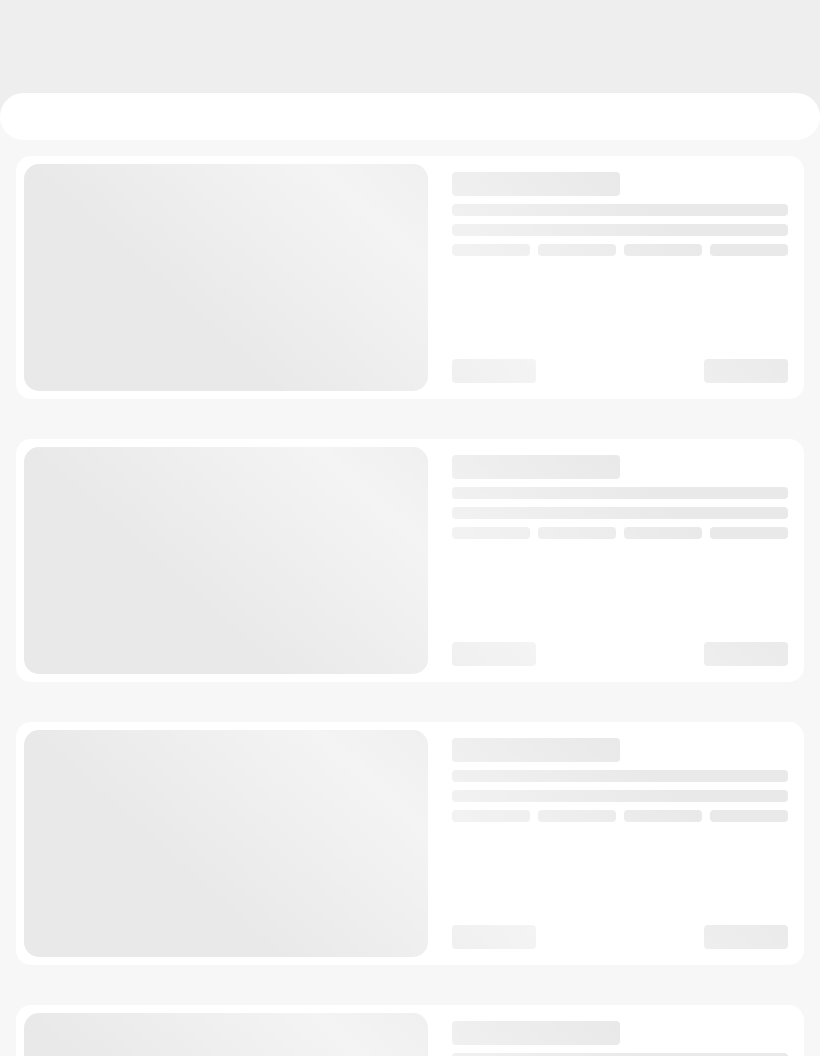 scroll, scrollTop: 0, scrollLeft: 0, axis: both 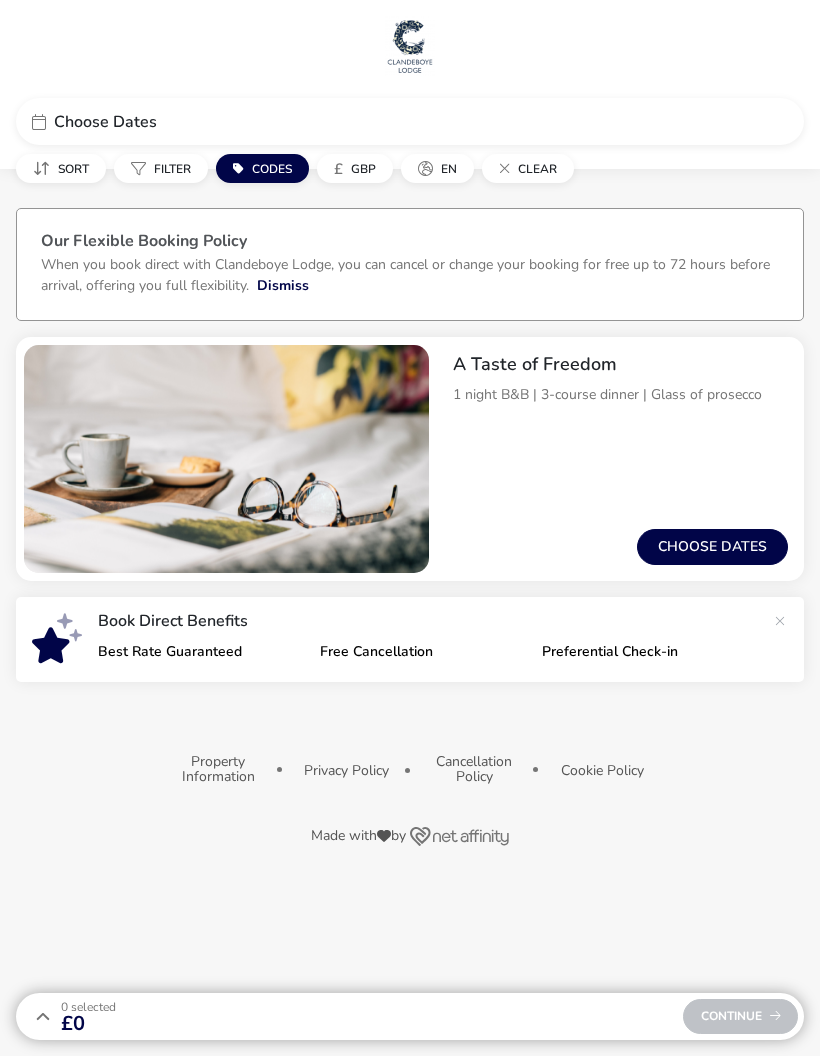 click on "Choose dates" at bounding box center [712, 547] 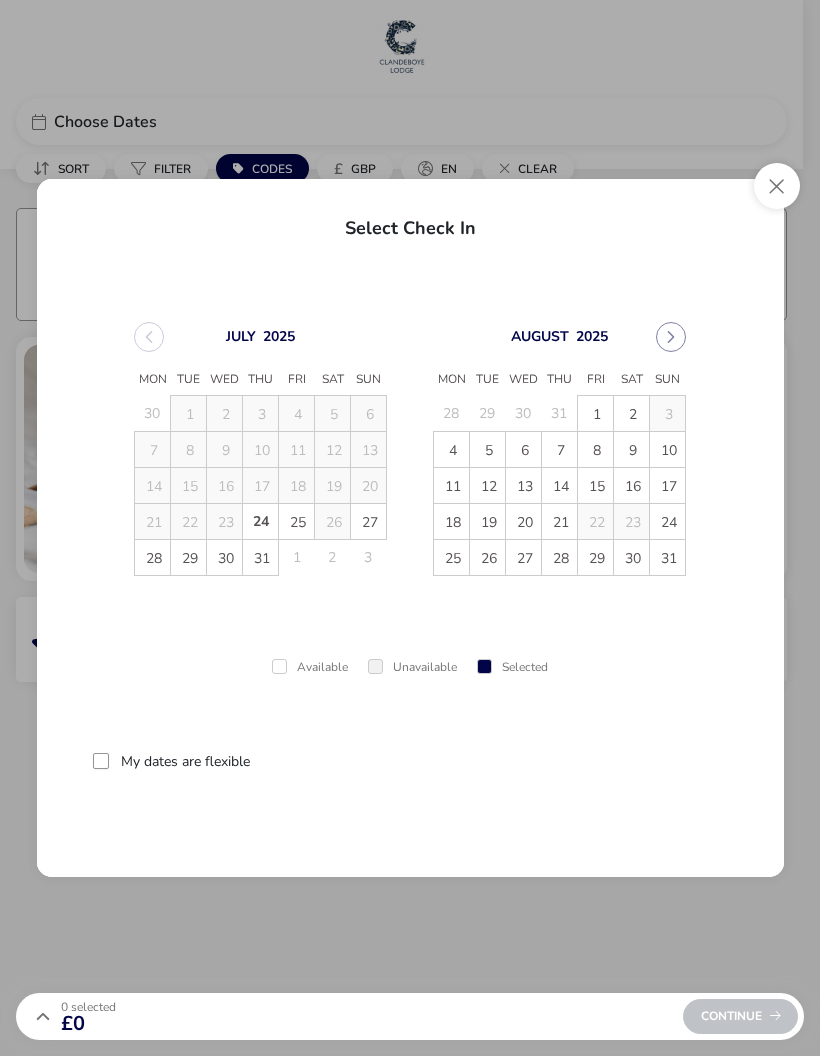 click on "27" at bounding box center [524, 558] 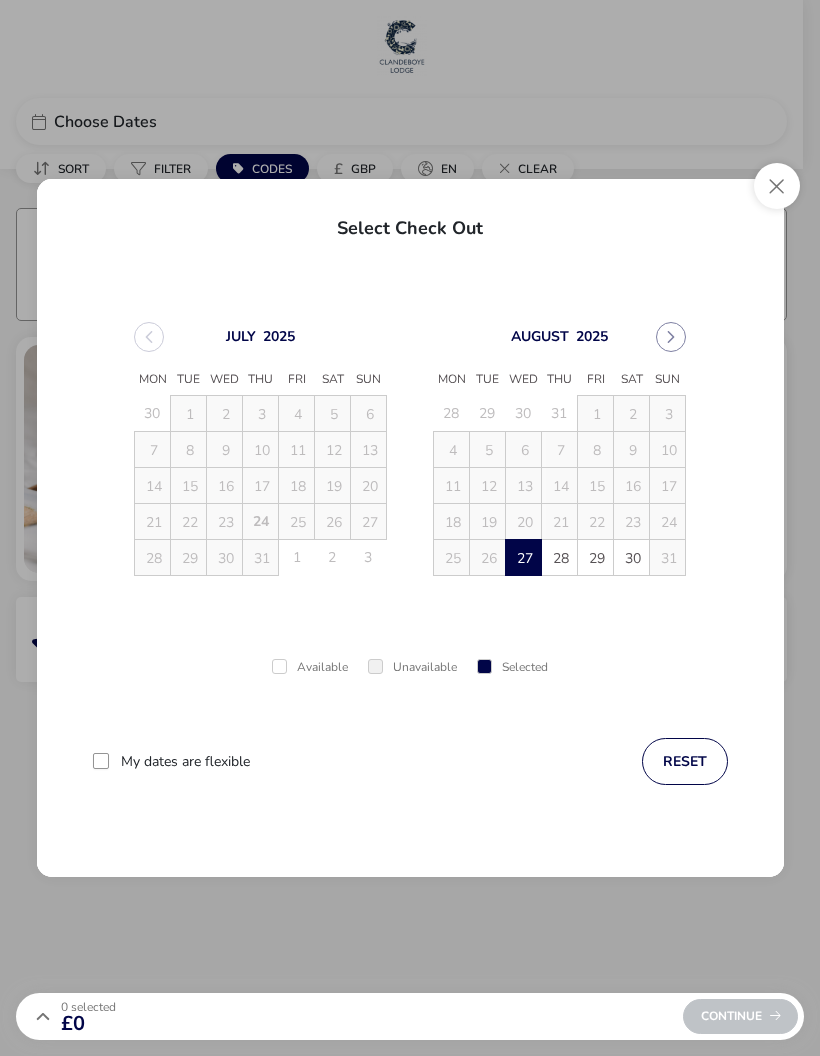 click on "28" at bounding box center (560, 558) 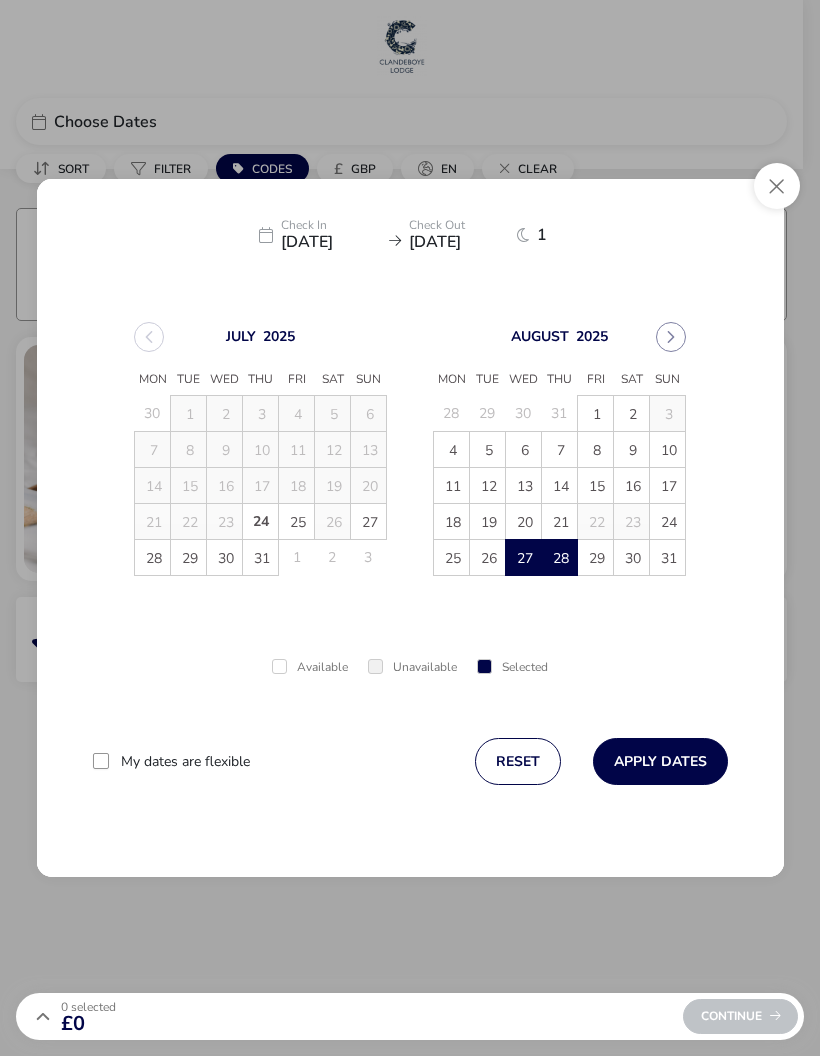 click on "Apply Dates" at bounding box center [660, 761] 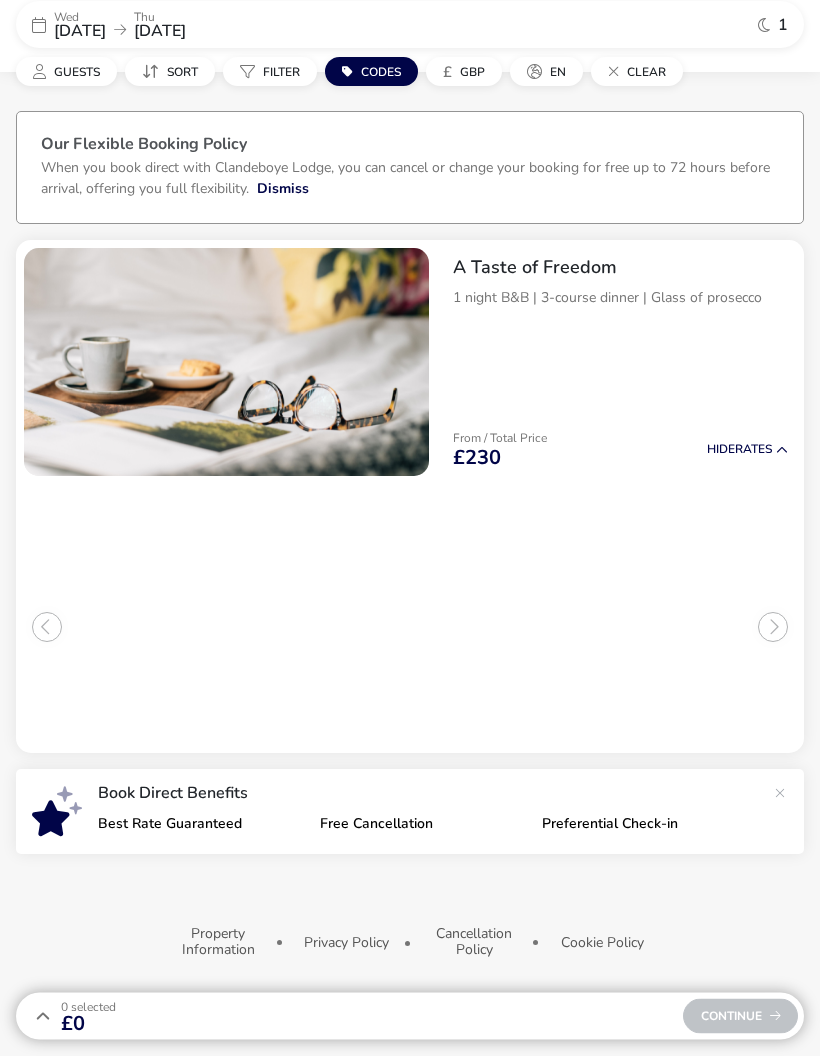 scroll, scrollTop: 97, scrollLeft: 0, axis: vertical 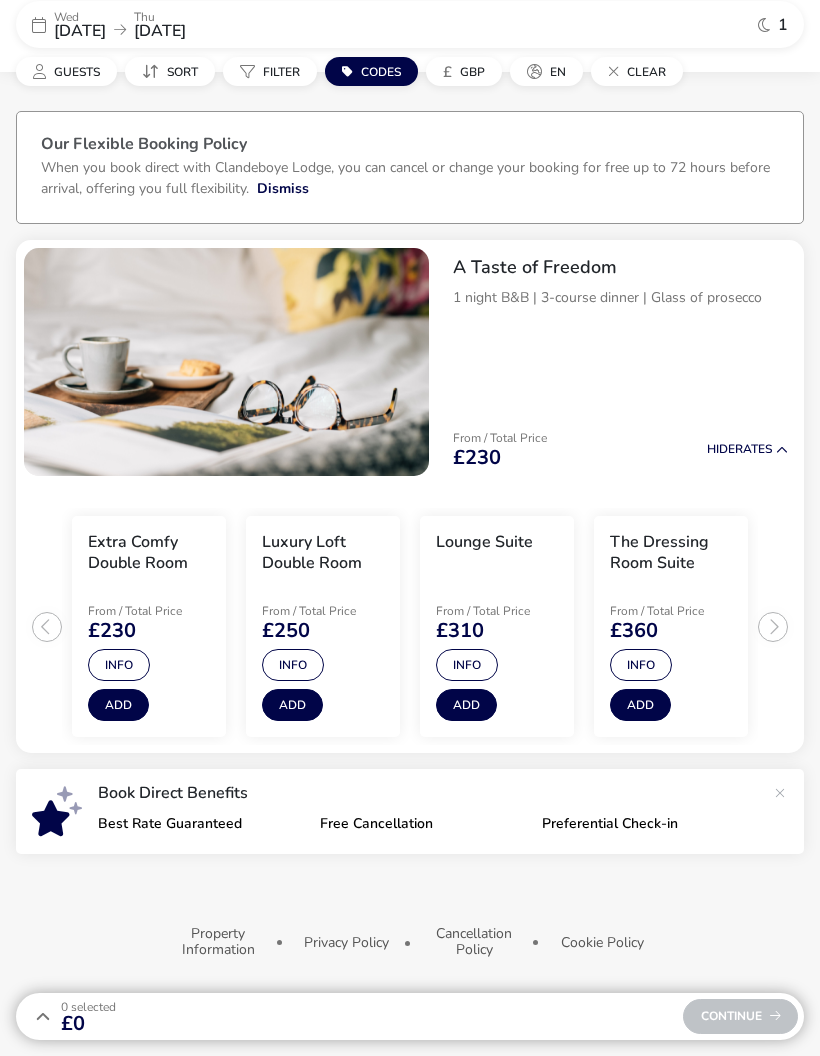 click on "Info" at bounding box center [293, 665] 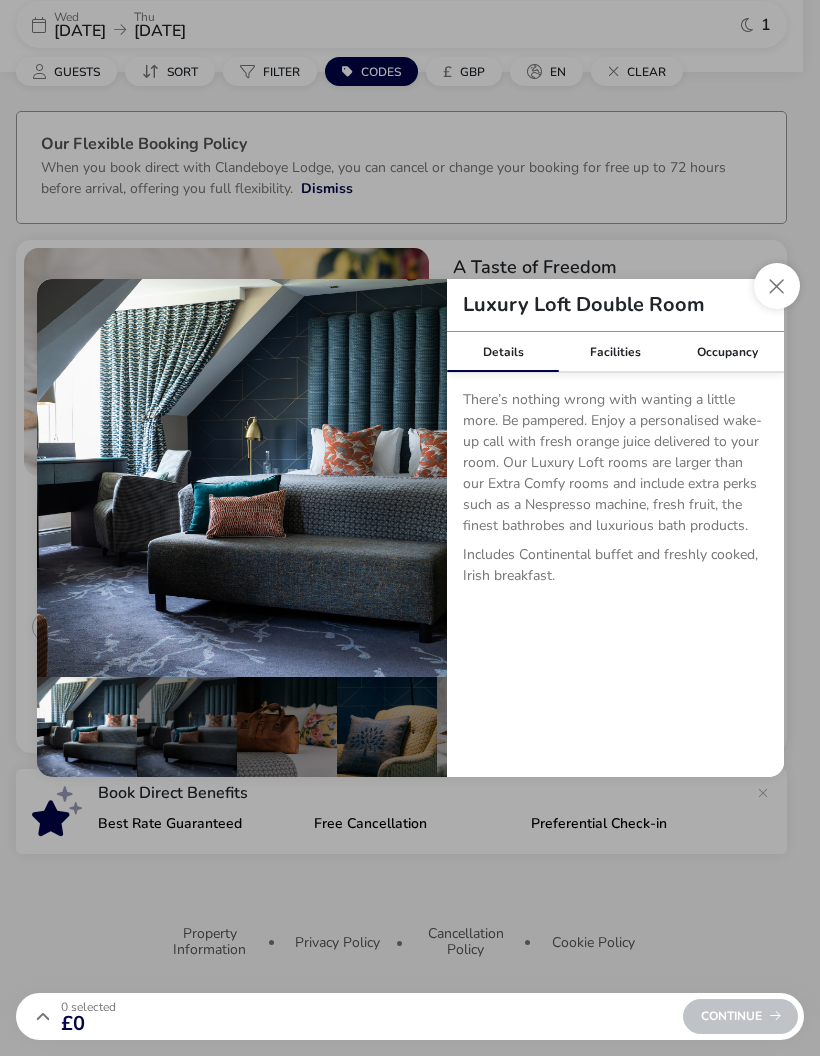 click at bounding box center [417, 478] 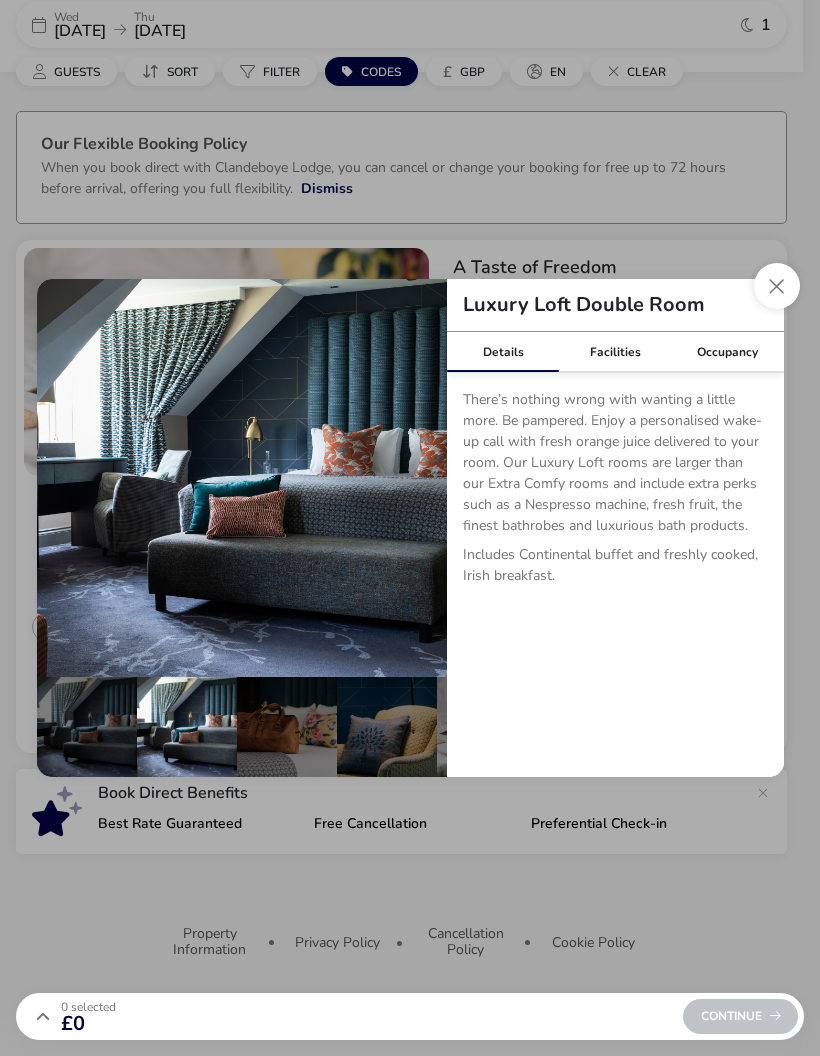 click at bounding box center [417, 478] 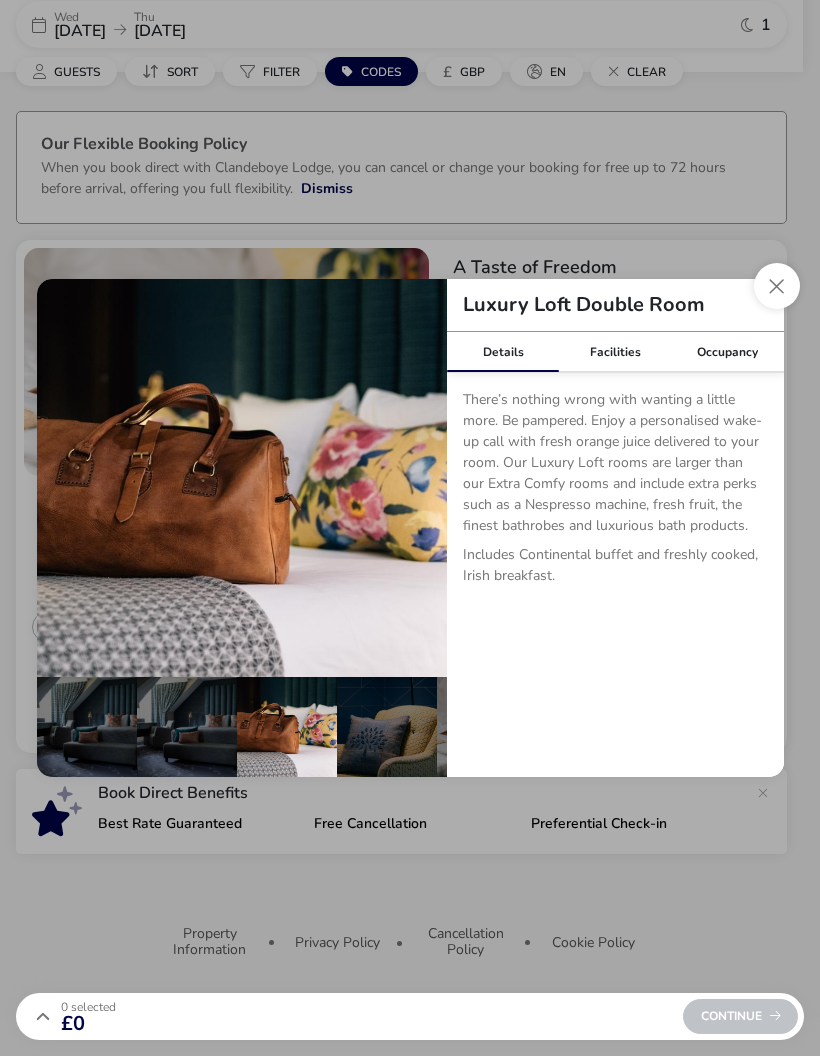 scroll, scrollTop: 0, scrollLeft: 200, axis: horizontal 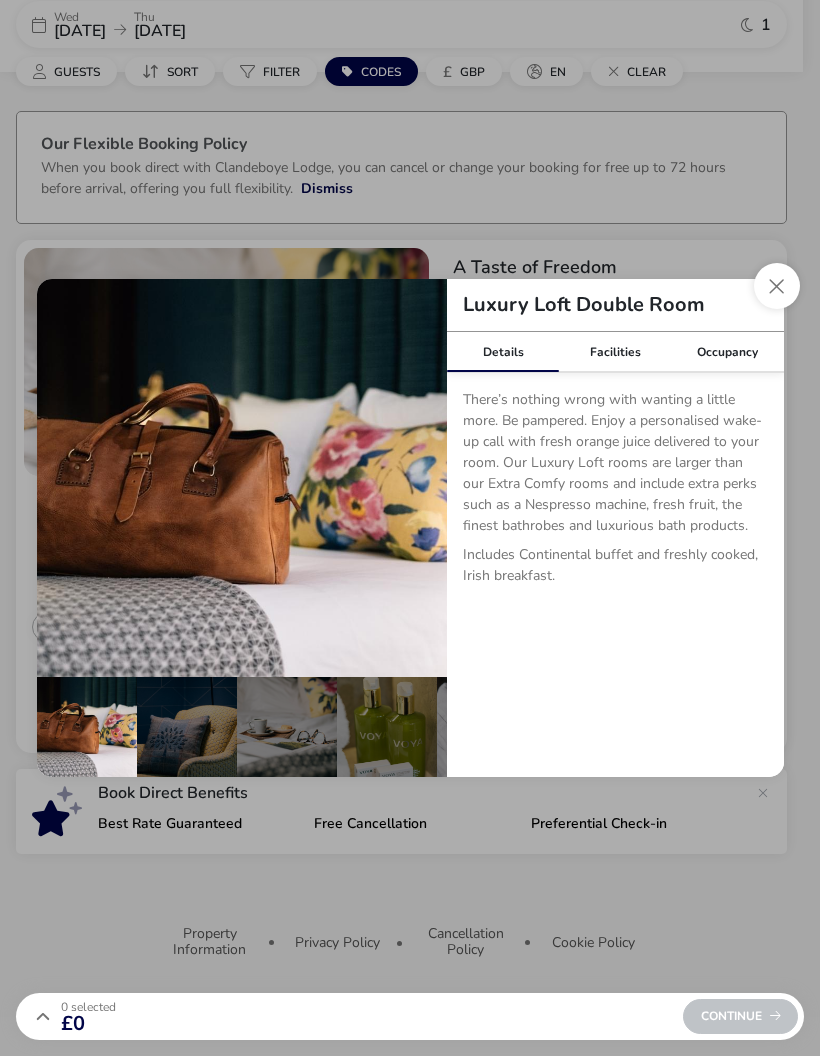 click at bounding box center [417, 478] 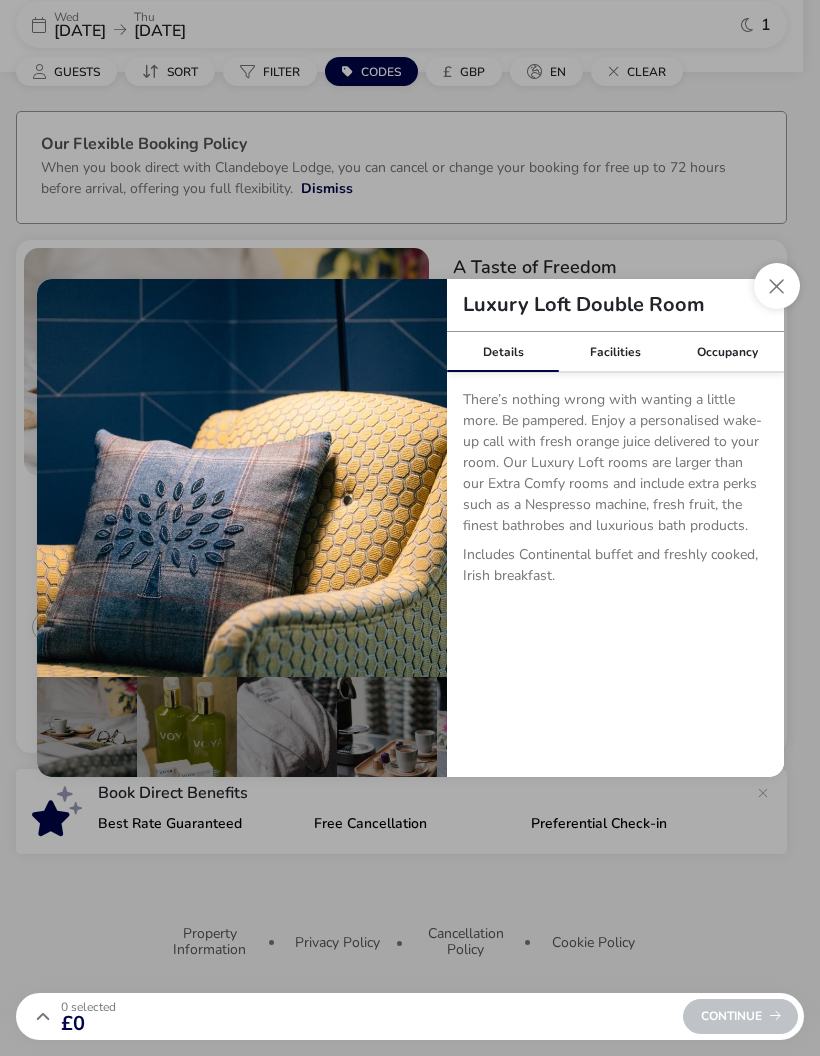 click at bounding box center [417, 478] 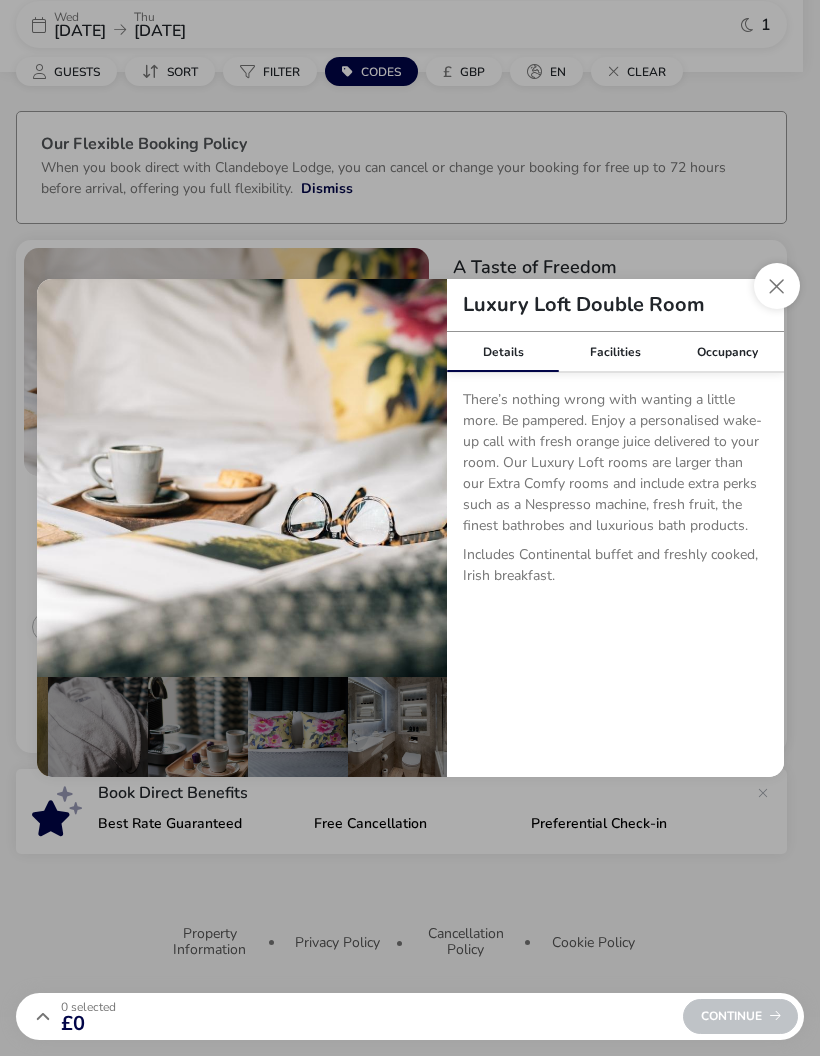 click at bounding box center (417, 478) 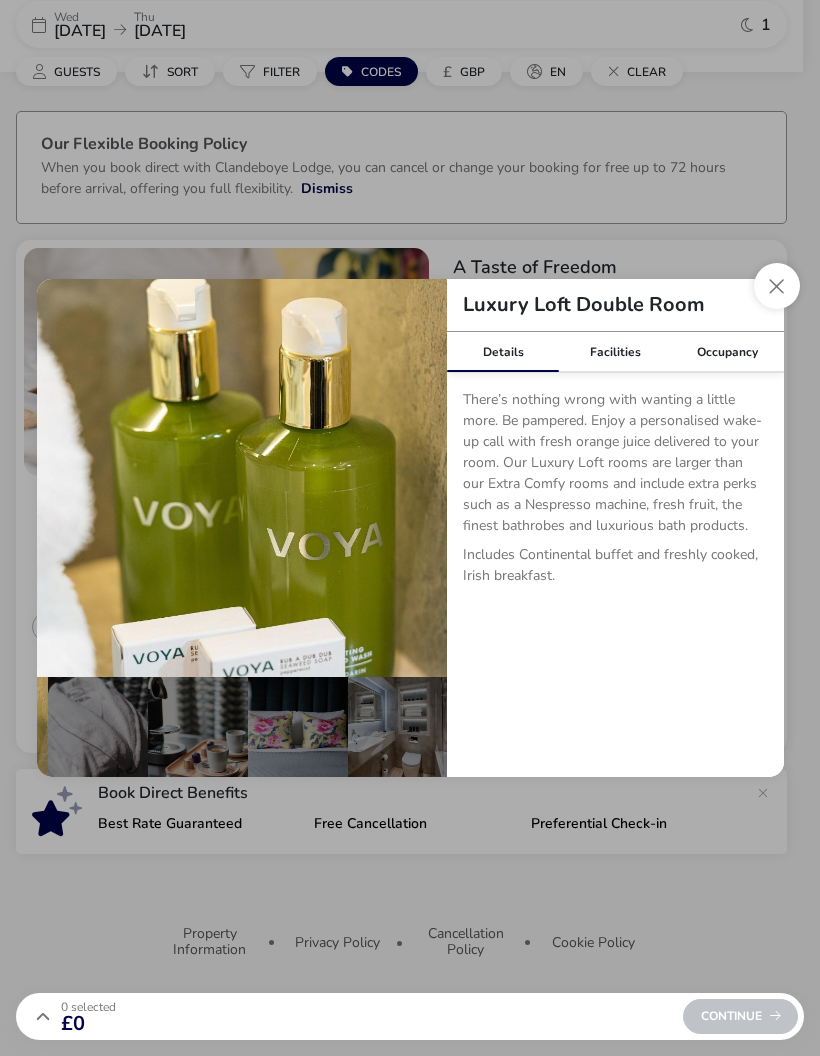 click at bounding box center (417, 478) 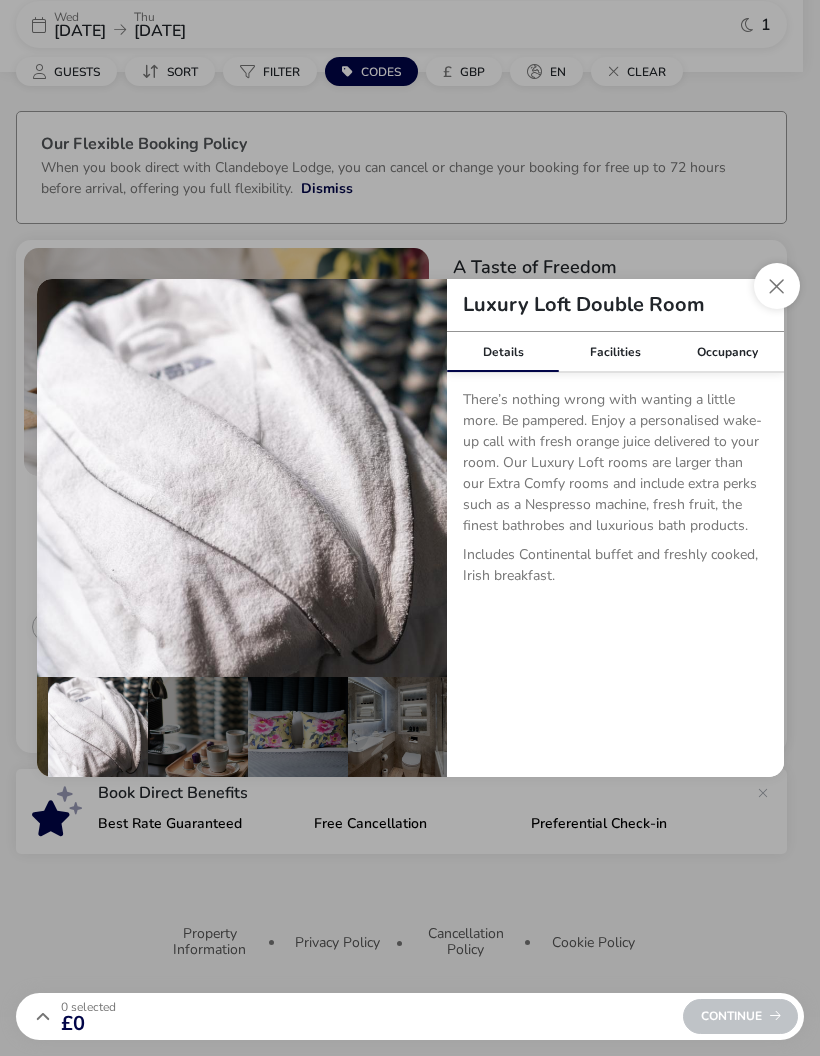 click at bounding box center (417, 478) 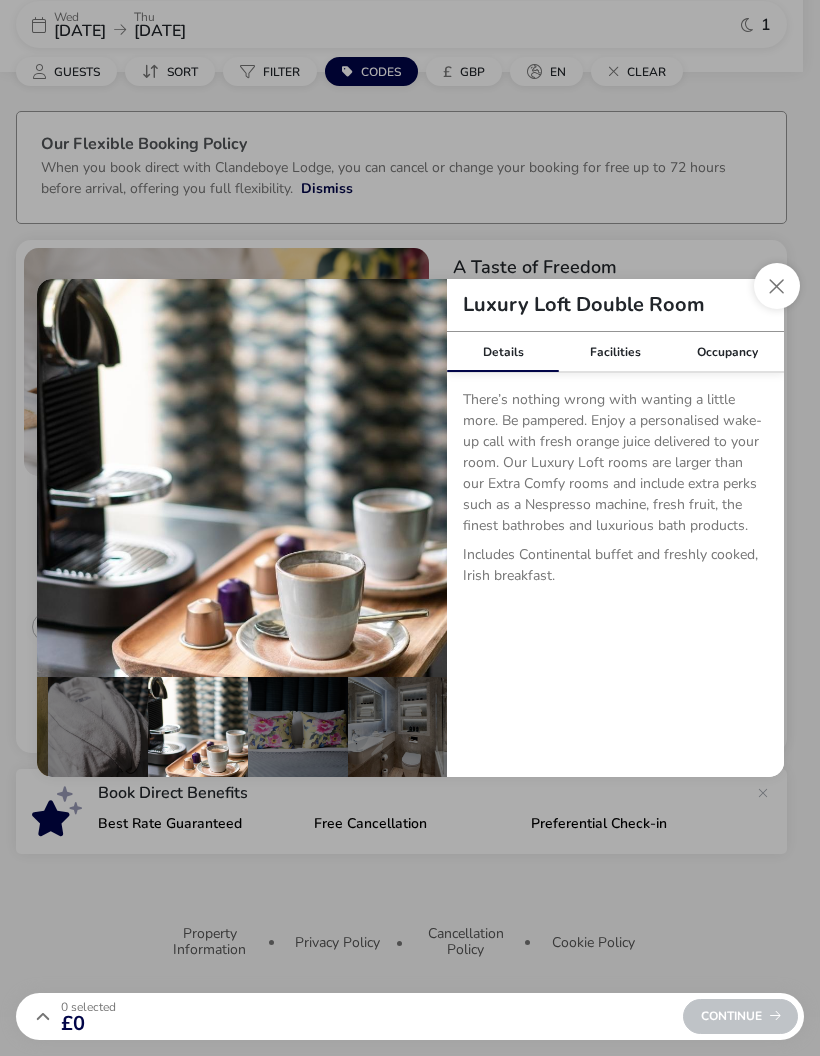 click at bounding box center [417, 478] 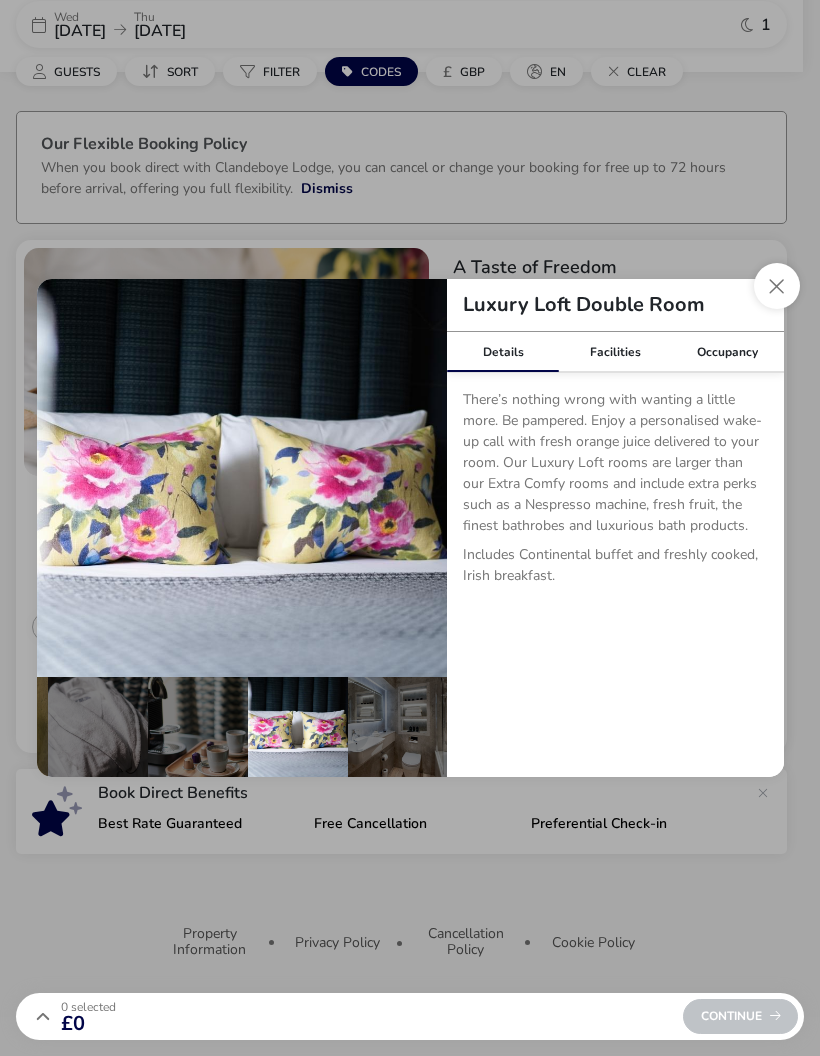 click at bounding box center (417, 478) 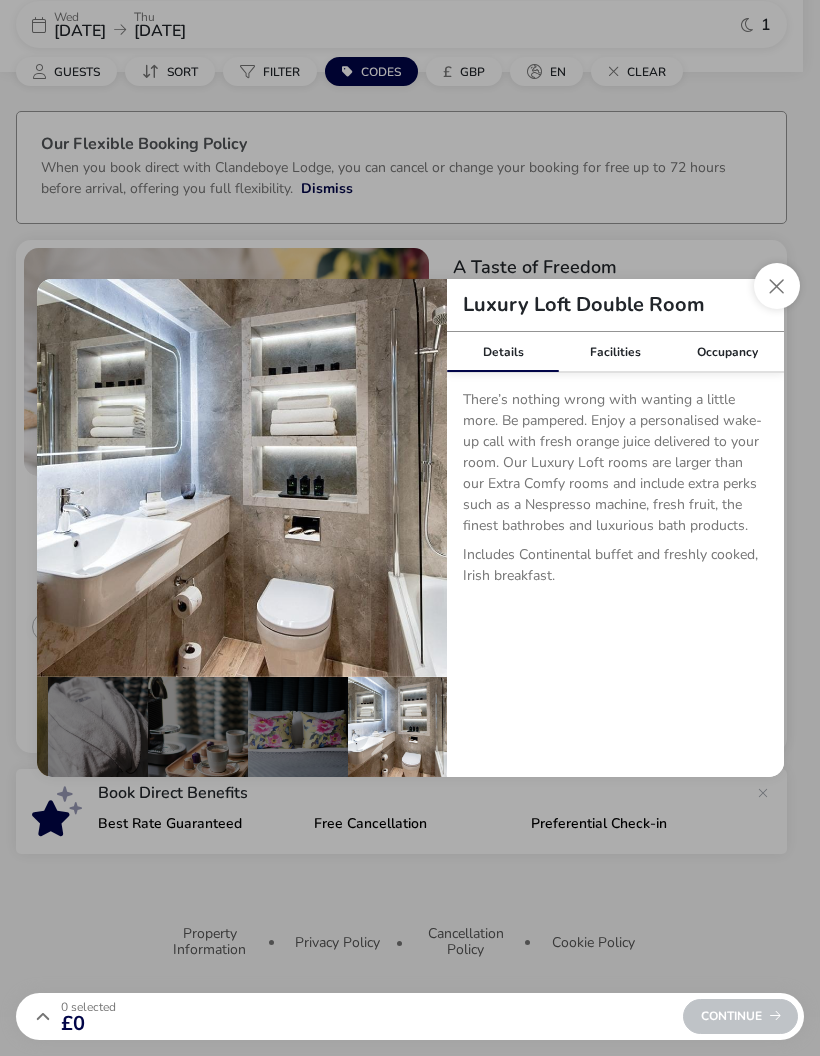 click at bounding box center (777, 286) 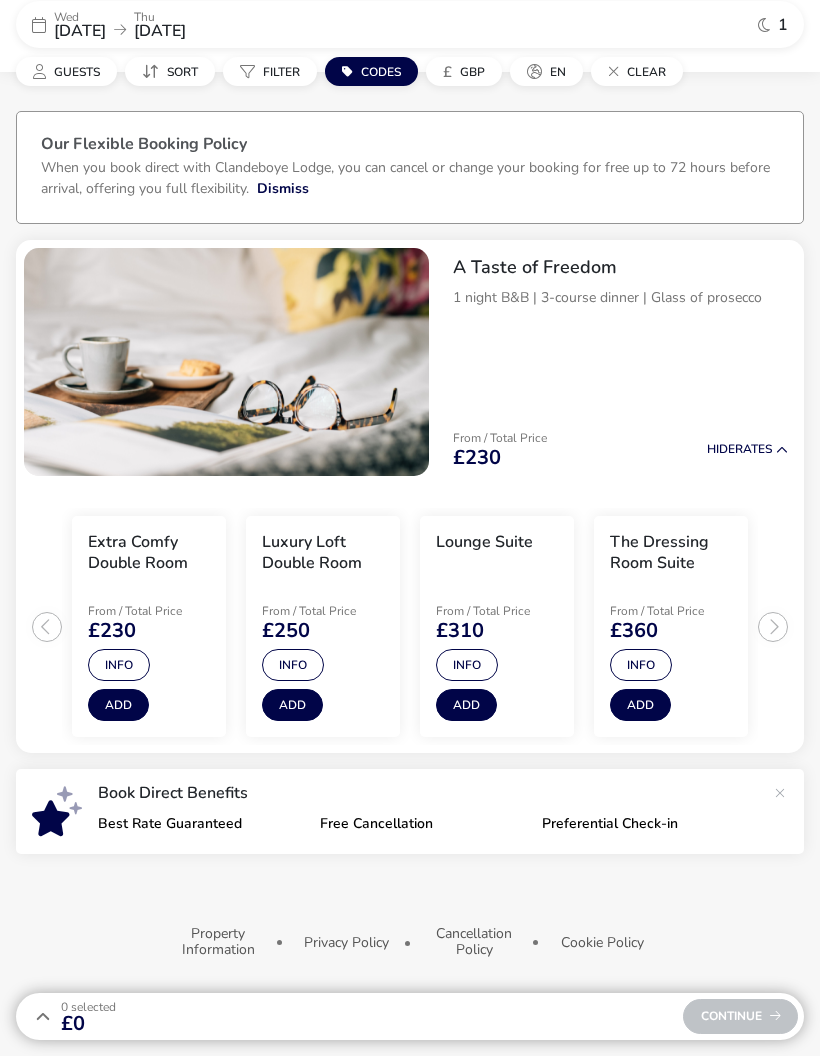 click on "Info" at bounding box center (467, 665) 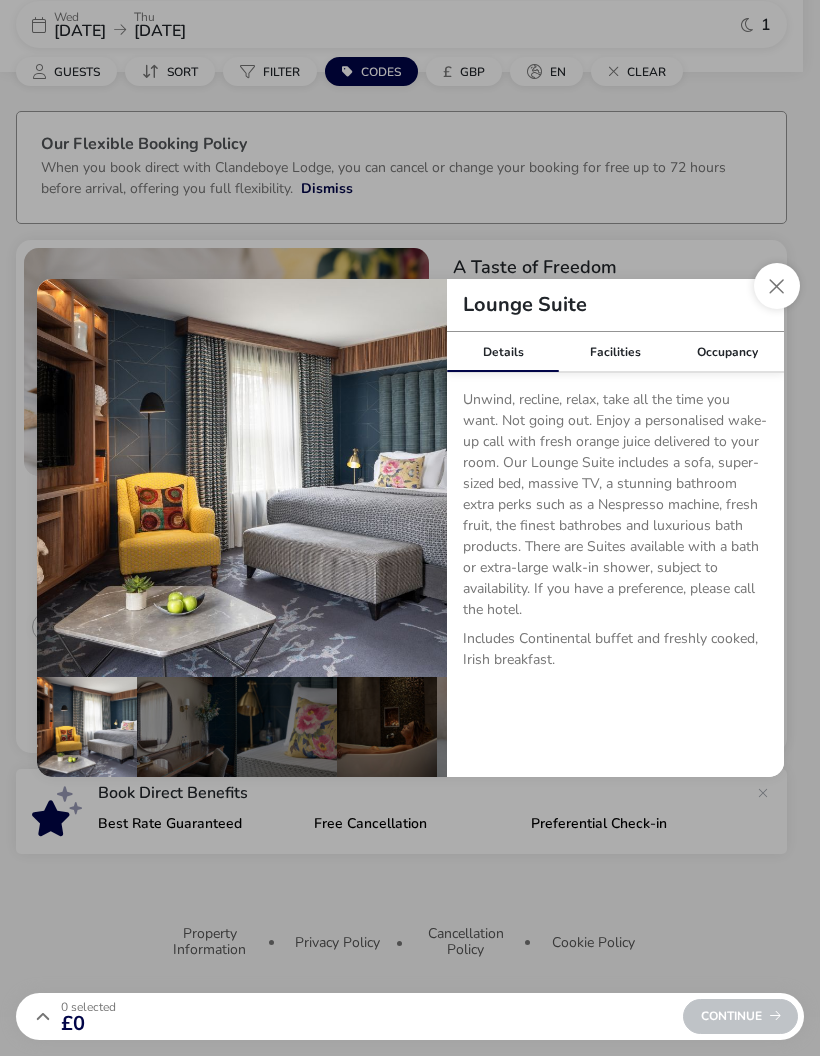 click at bounding box center [417, 478] 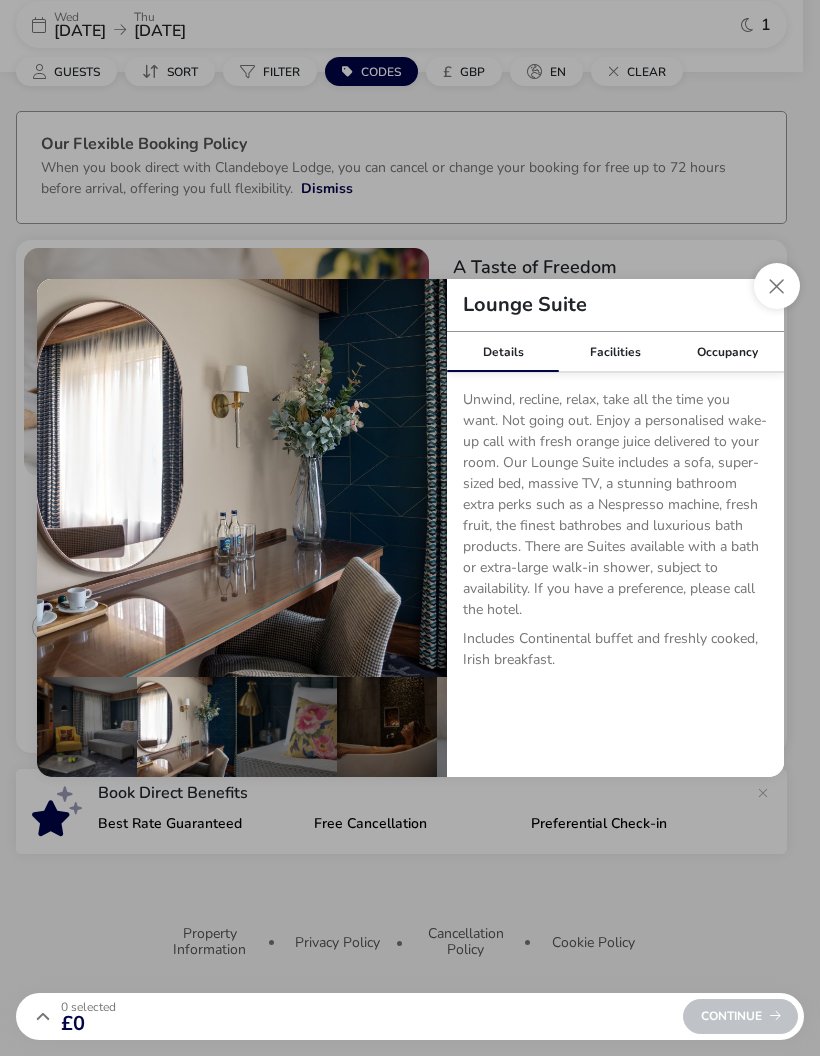 click at bounding box center [417, 478] 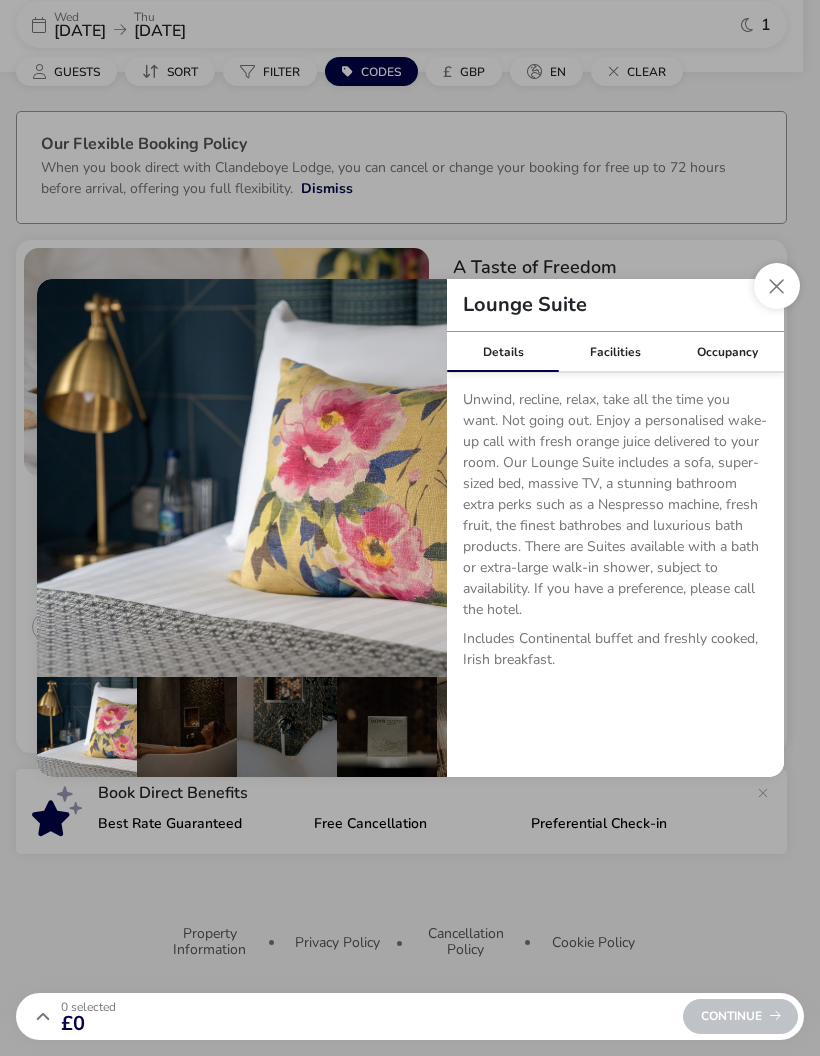click at bounding box center (417, 478) 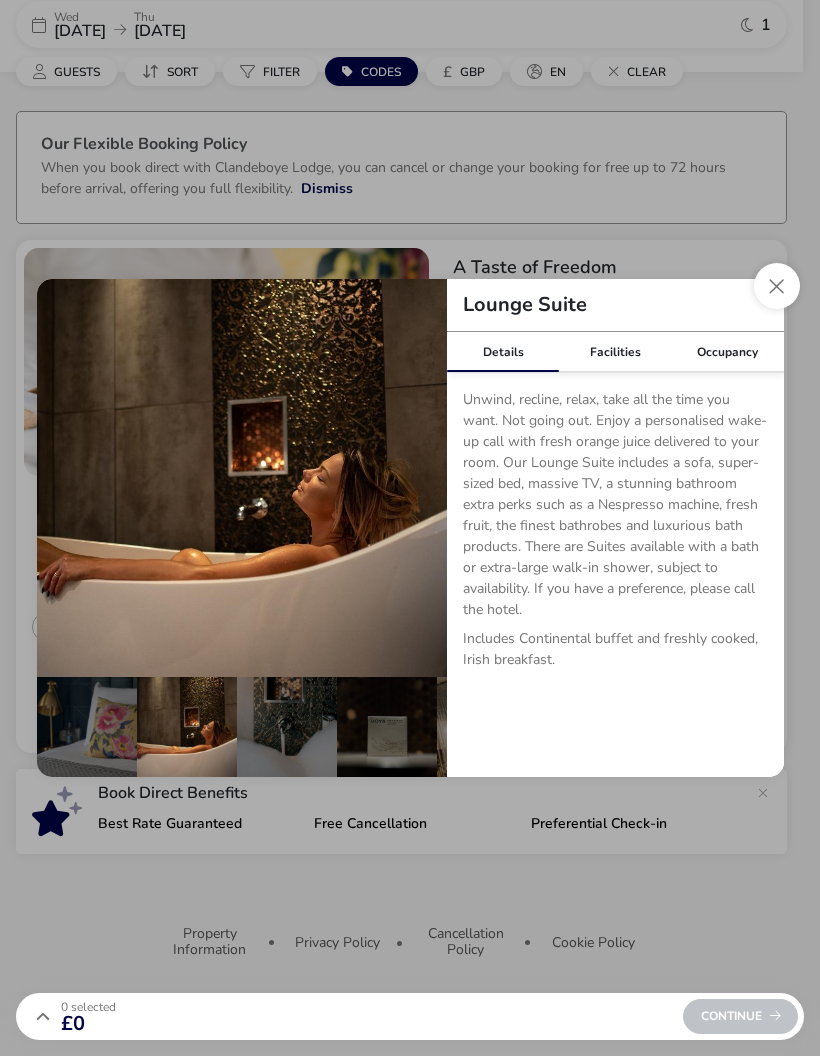 scroll, scrollTop: 0, scrollLeft: 400, axis: horizontal 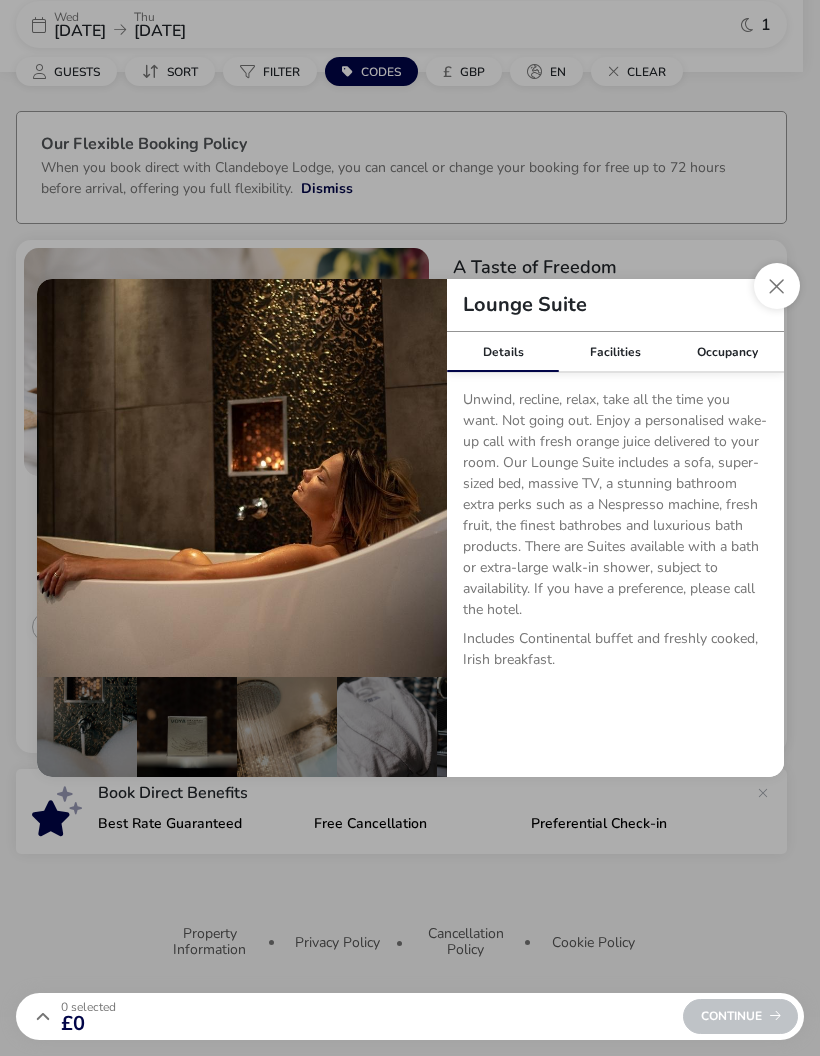click at bounding box center (417, 478) 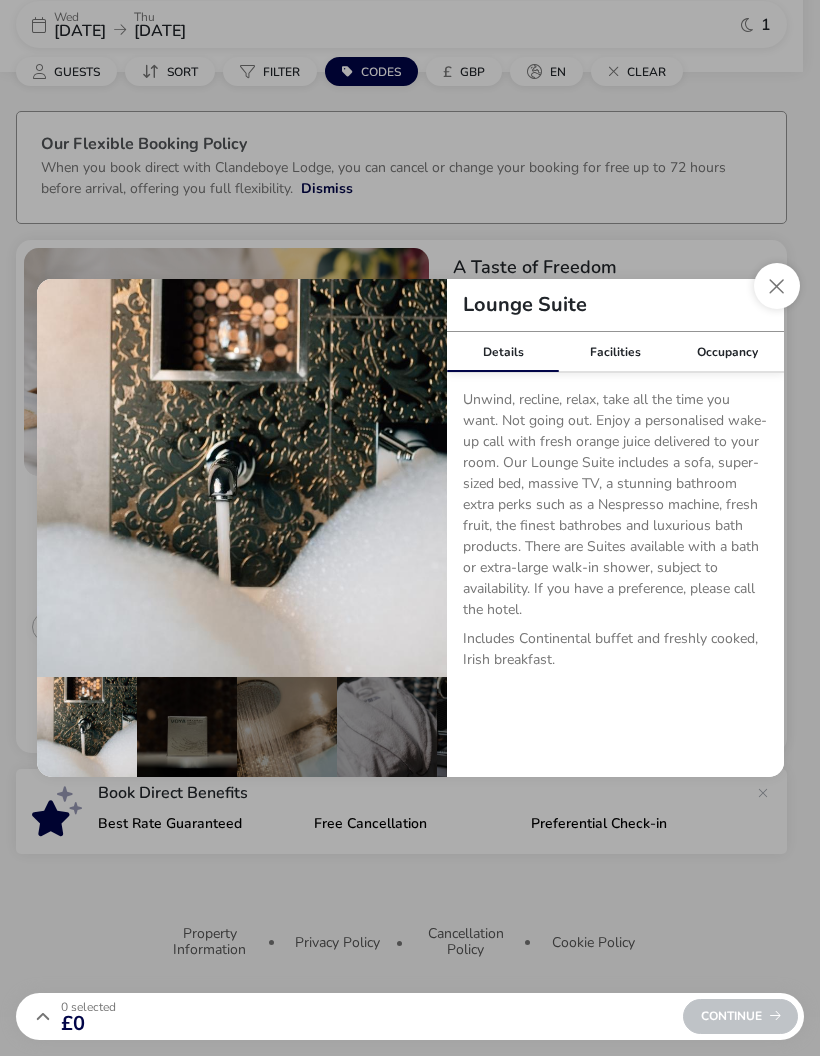 scroll, scrollTop: 0, scrollLeft: 600, axis: horizontal 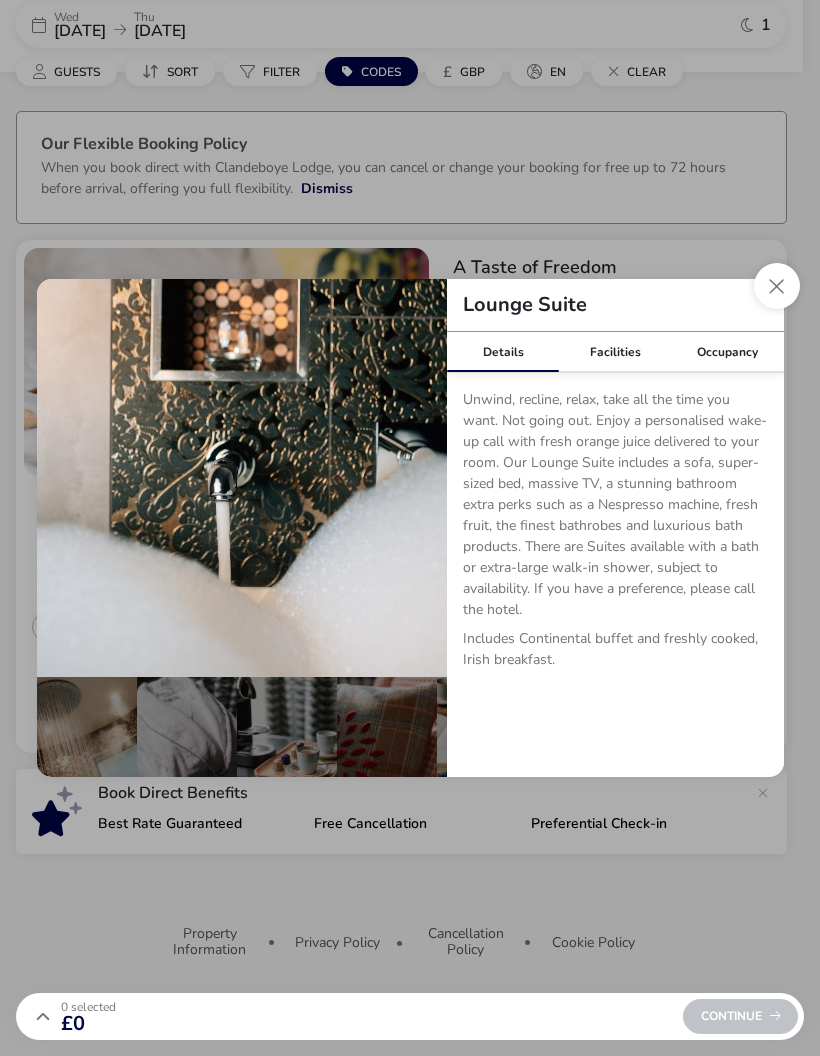 click at bounding box center (417, 478) 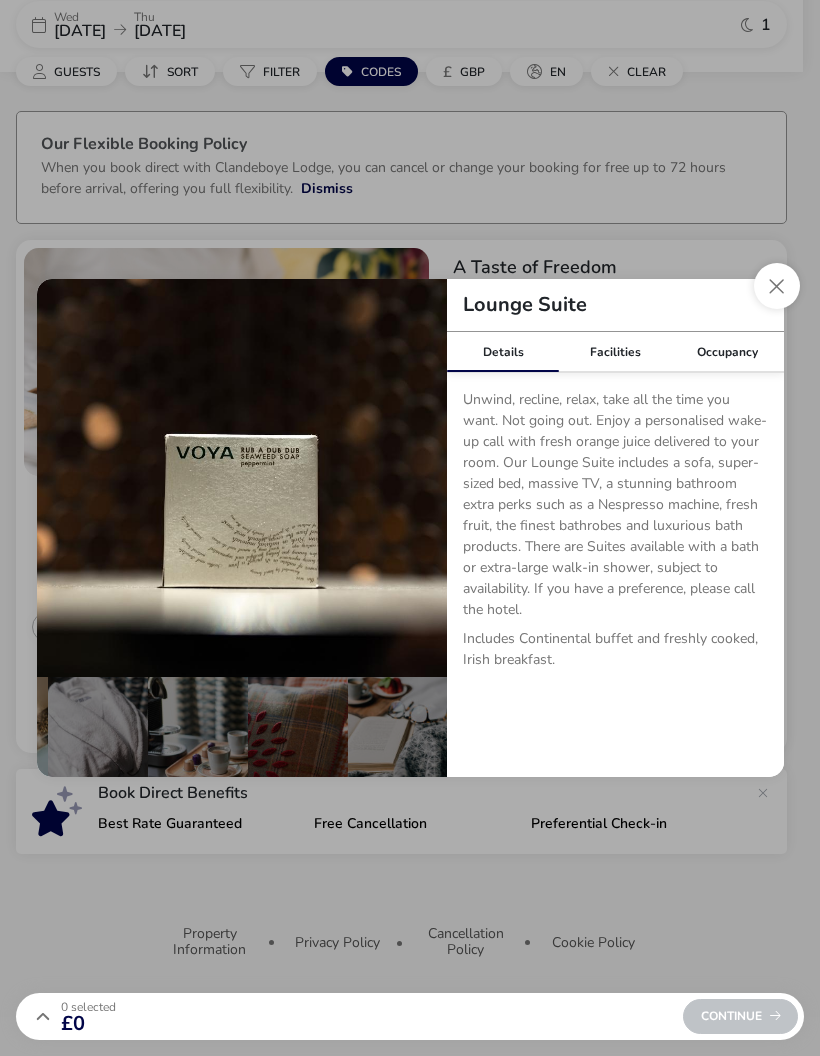 click at bounding box center (417, 478) 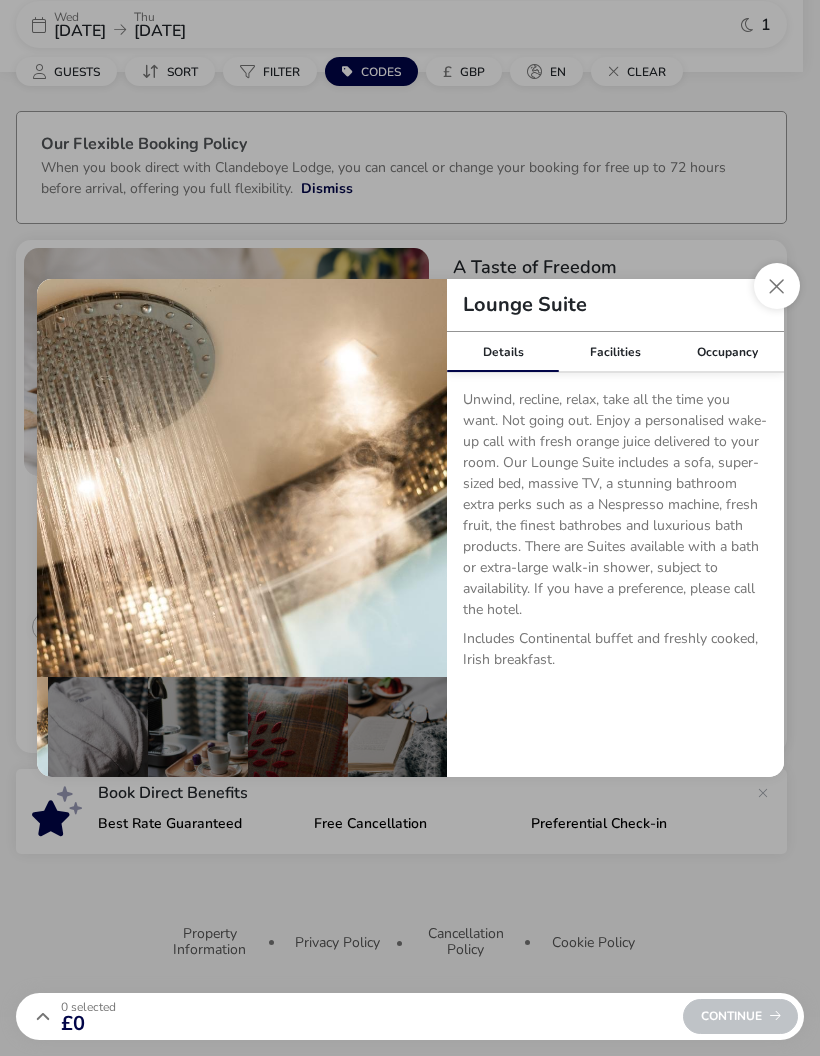 click at bounding box center (417, 478) 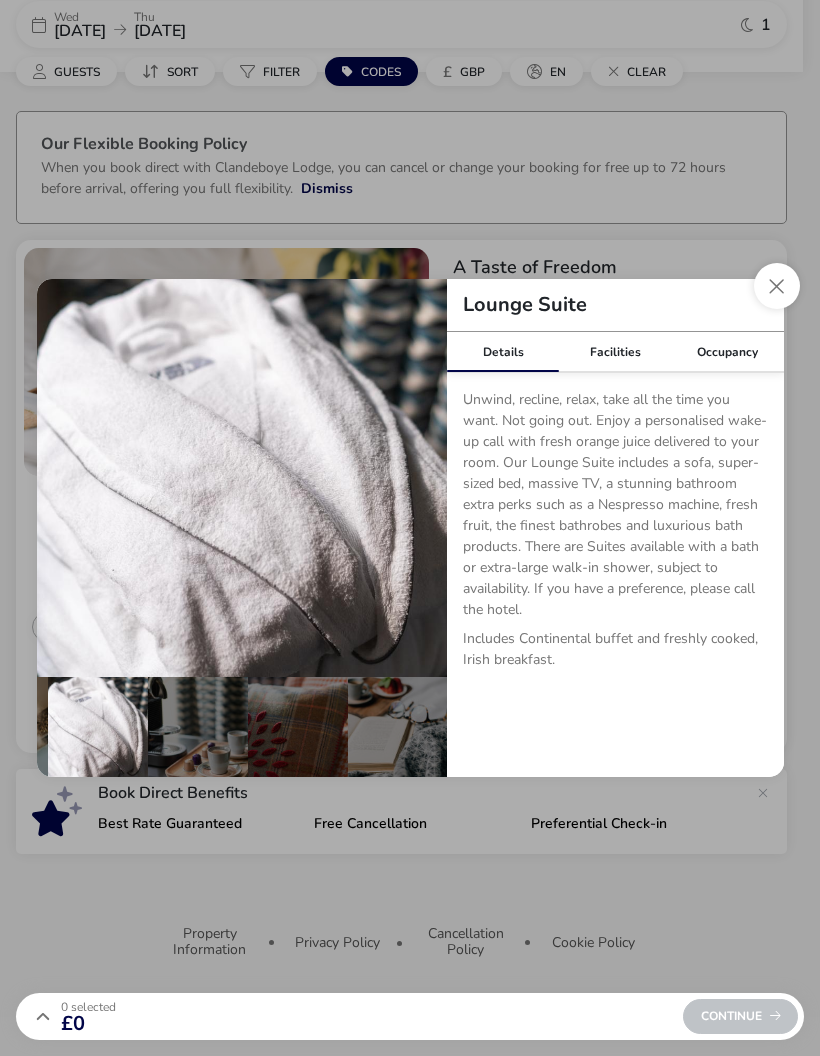 click at bounding box center (417, 478) 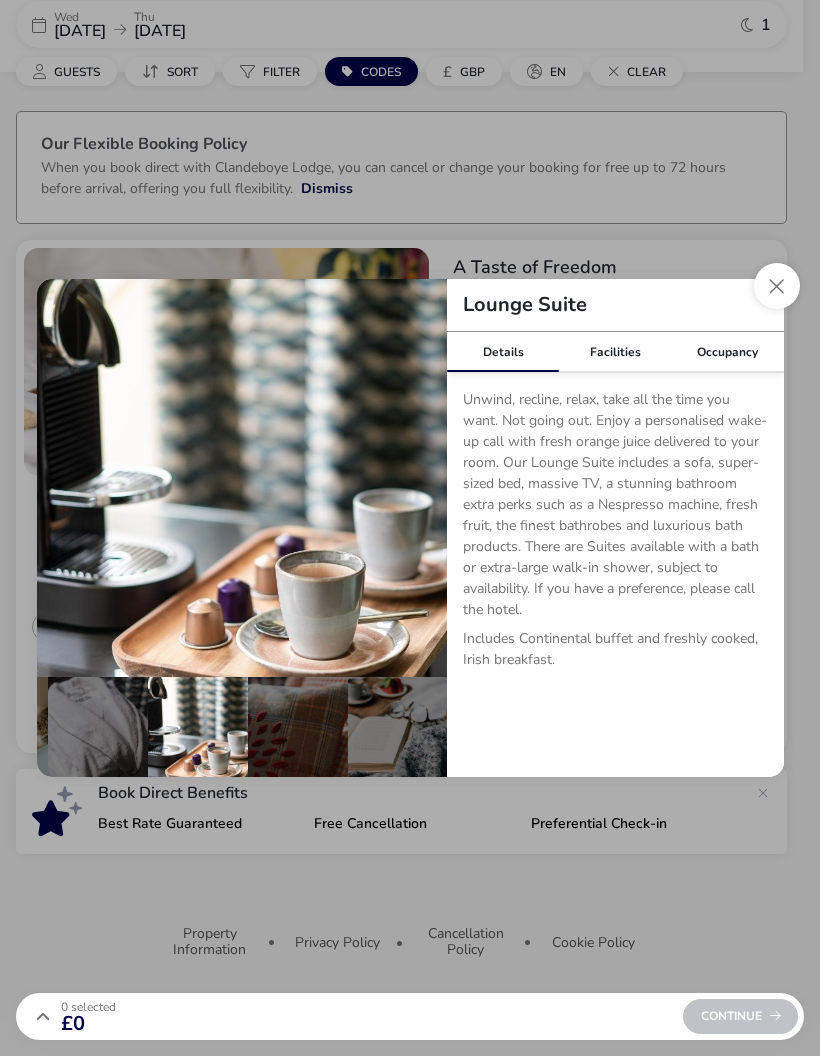 click at bounding box center (417, 478) 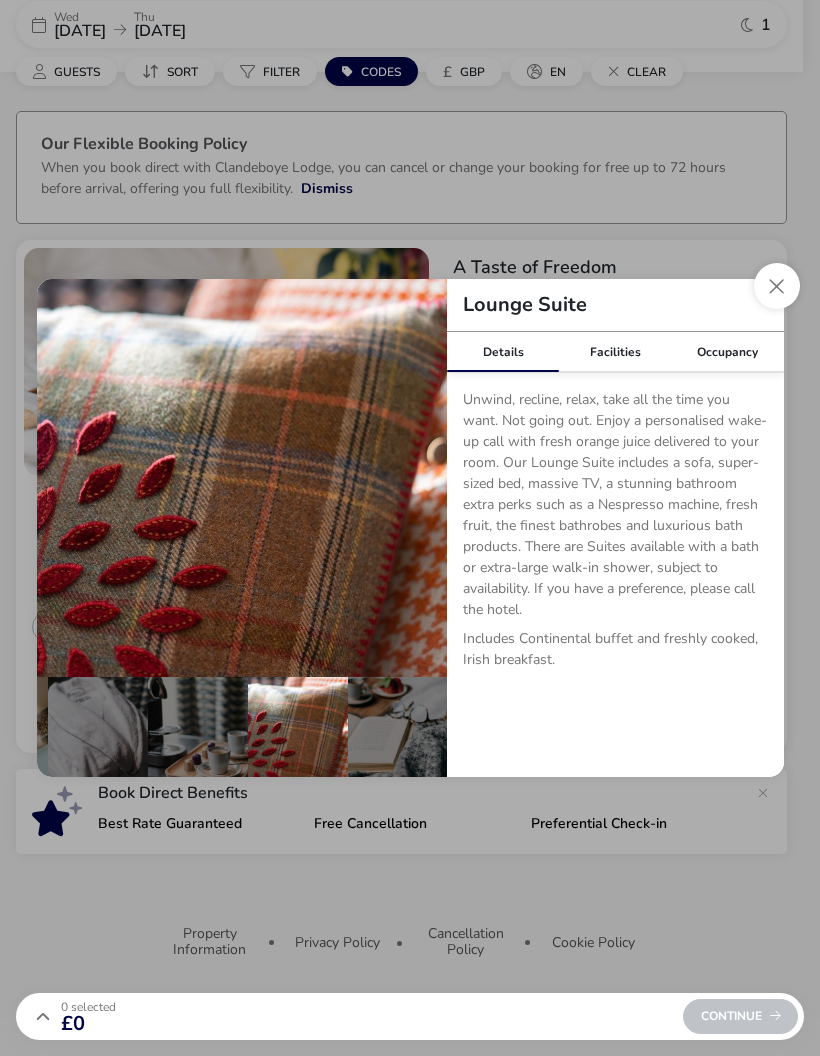 click at bounding box center [417, 478] 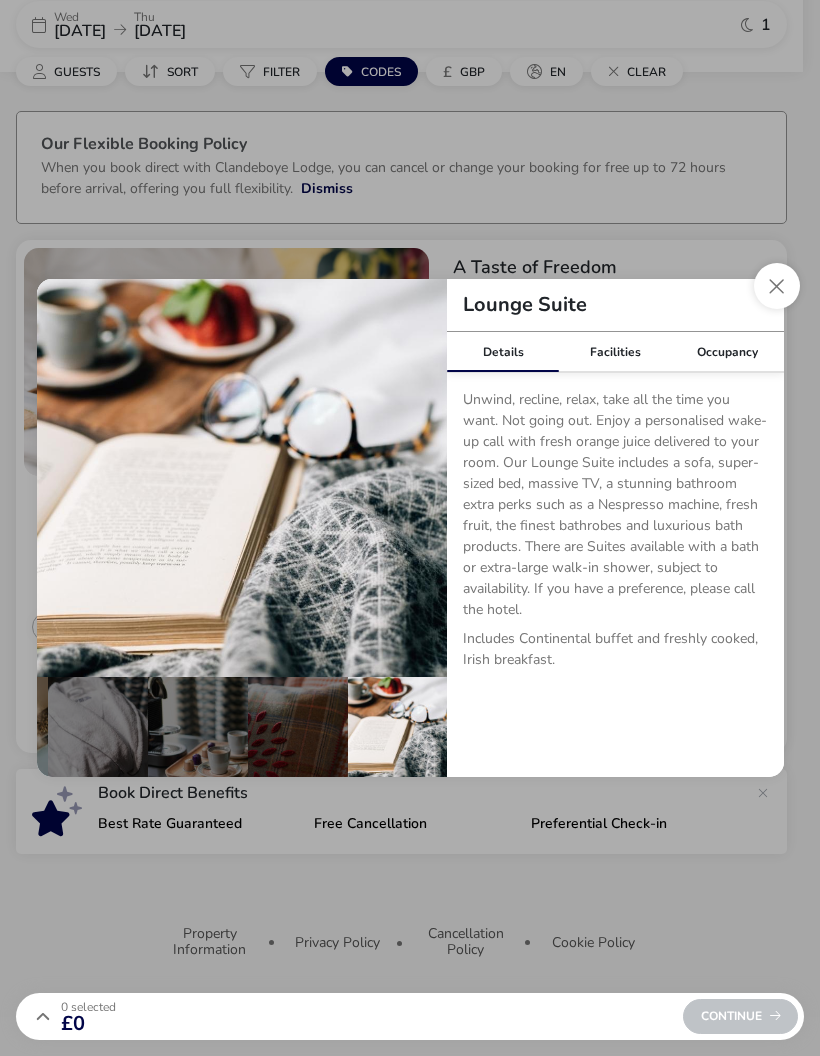 click at bounding box center (417, 478) 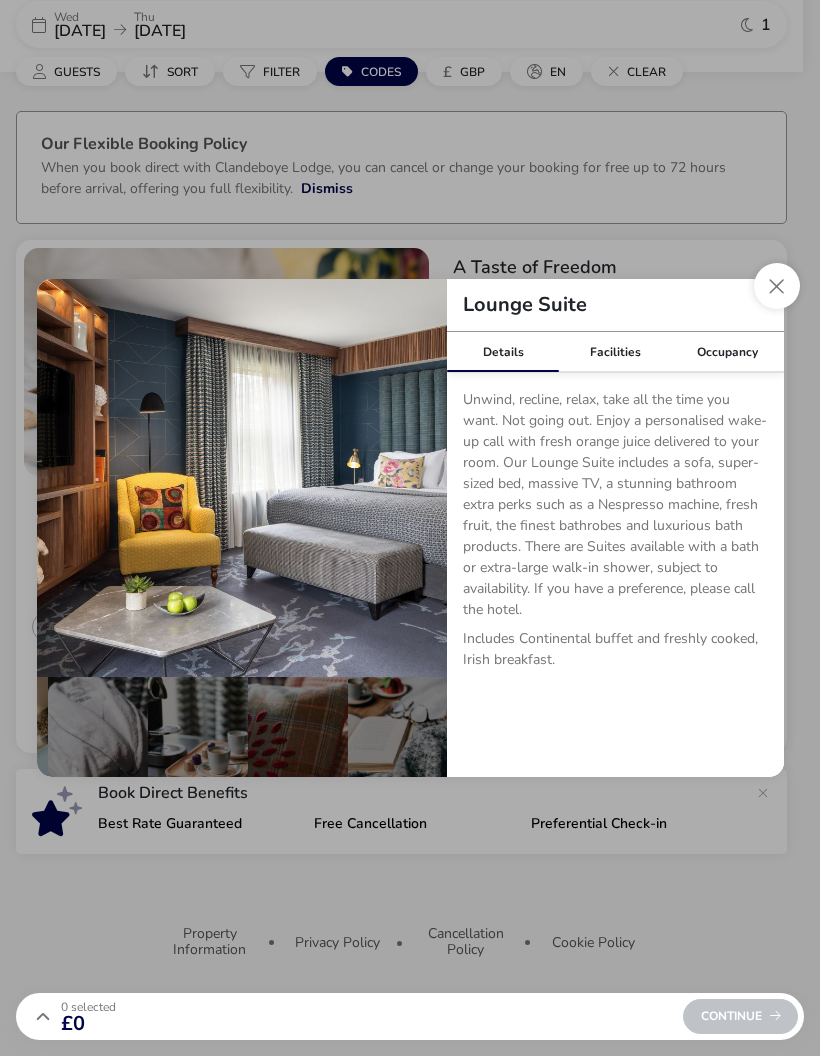 scroll, scrollTop: 0, scrollLeft: 0, axis: both 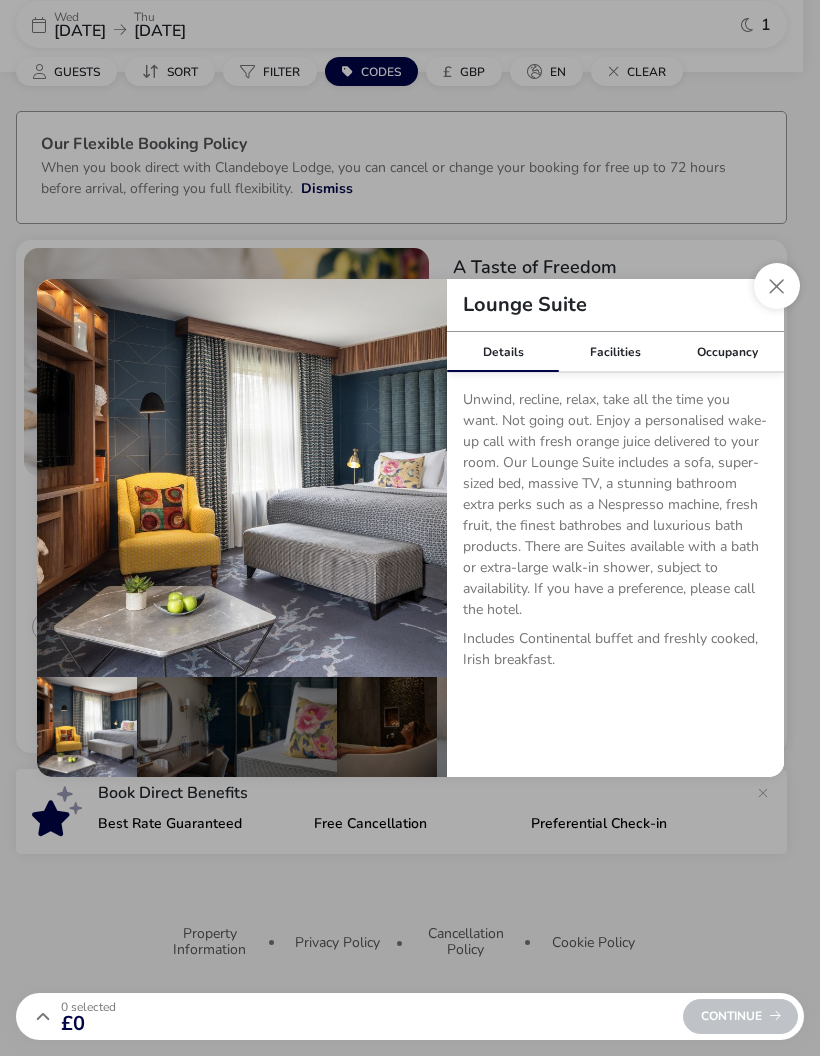 click at bounding box center [417, 478] 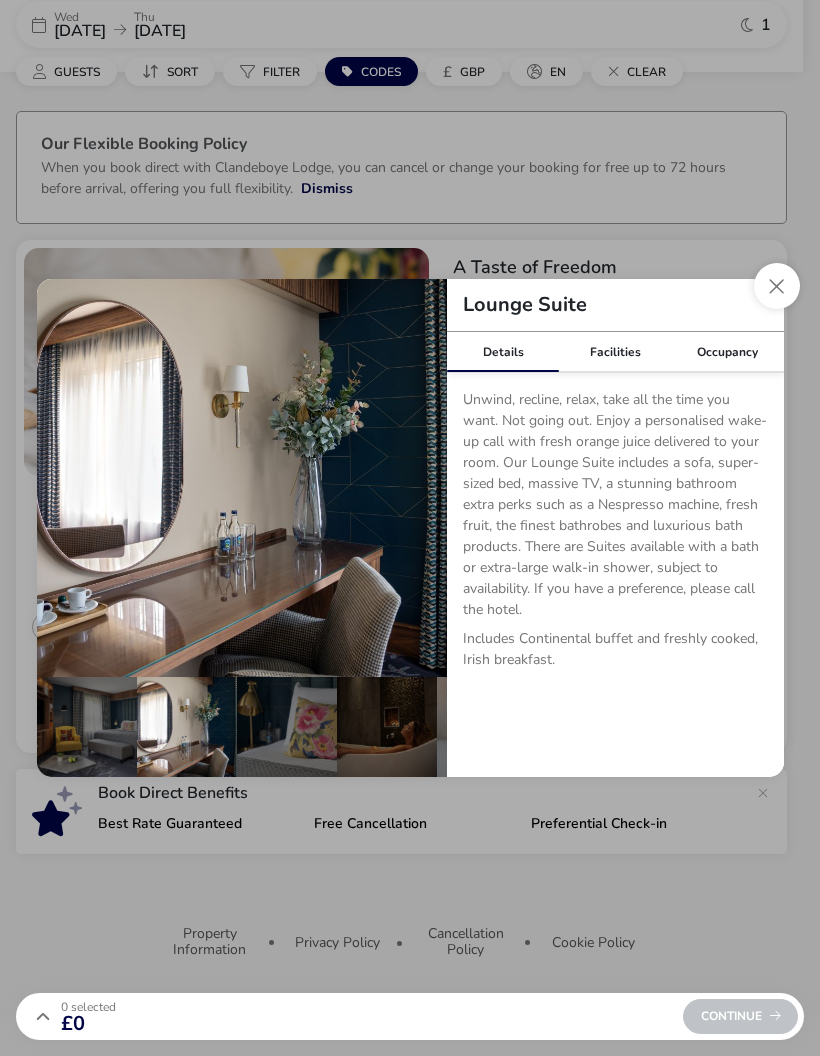 click at bounding box center (777, 286) 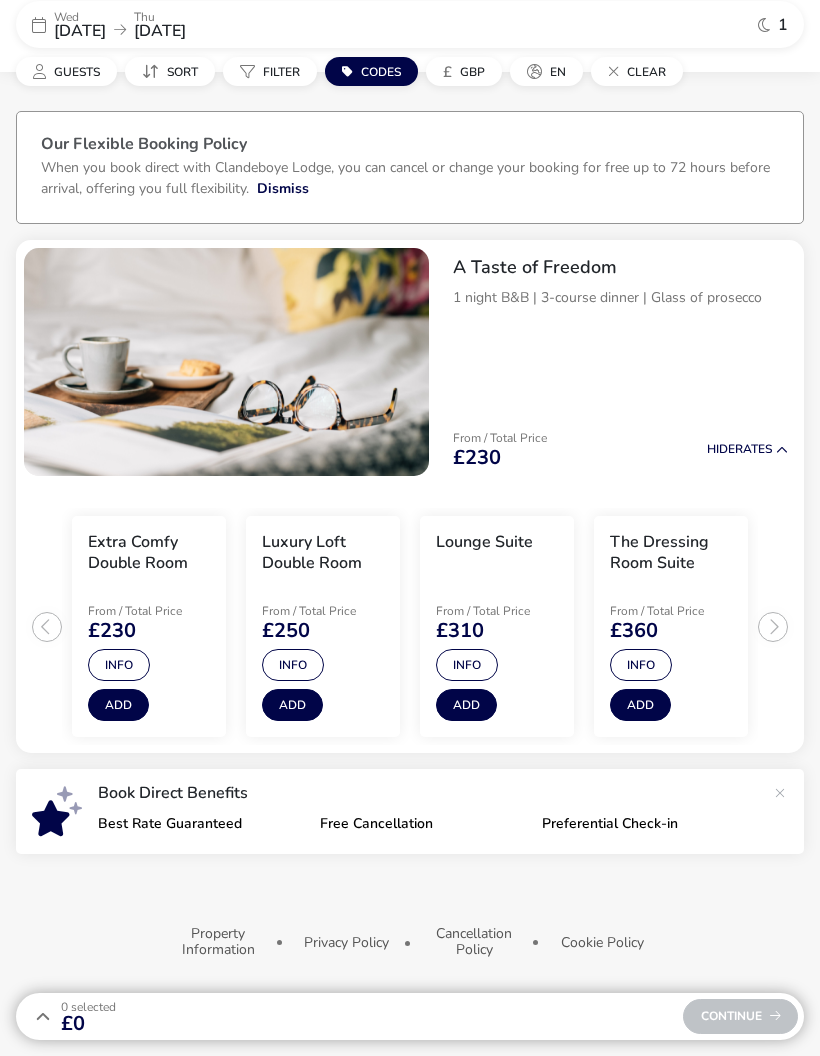 click on "Clear" 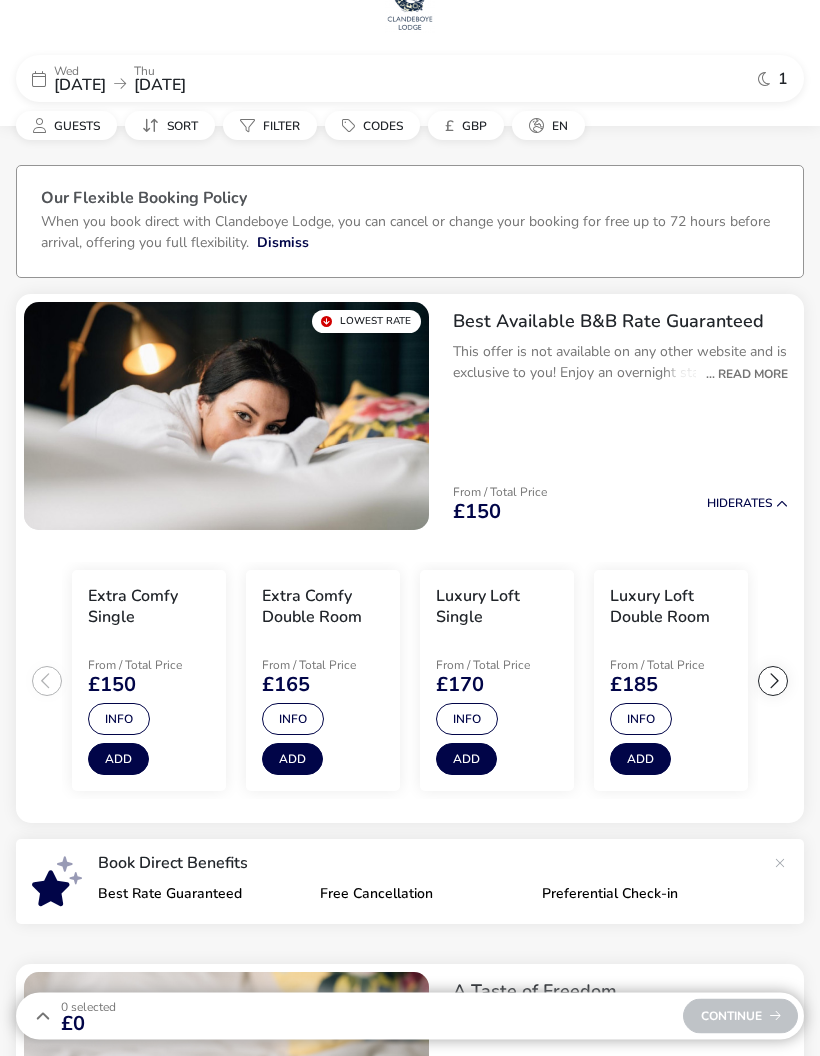 scroll, scrollTop: 19, scrollLeft: 0, axis: vertical 